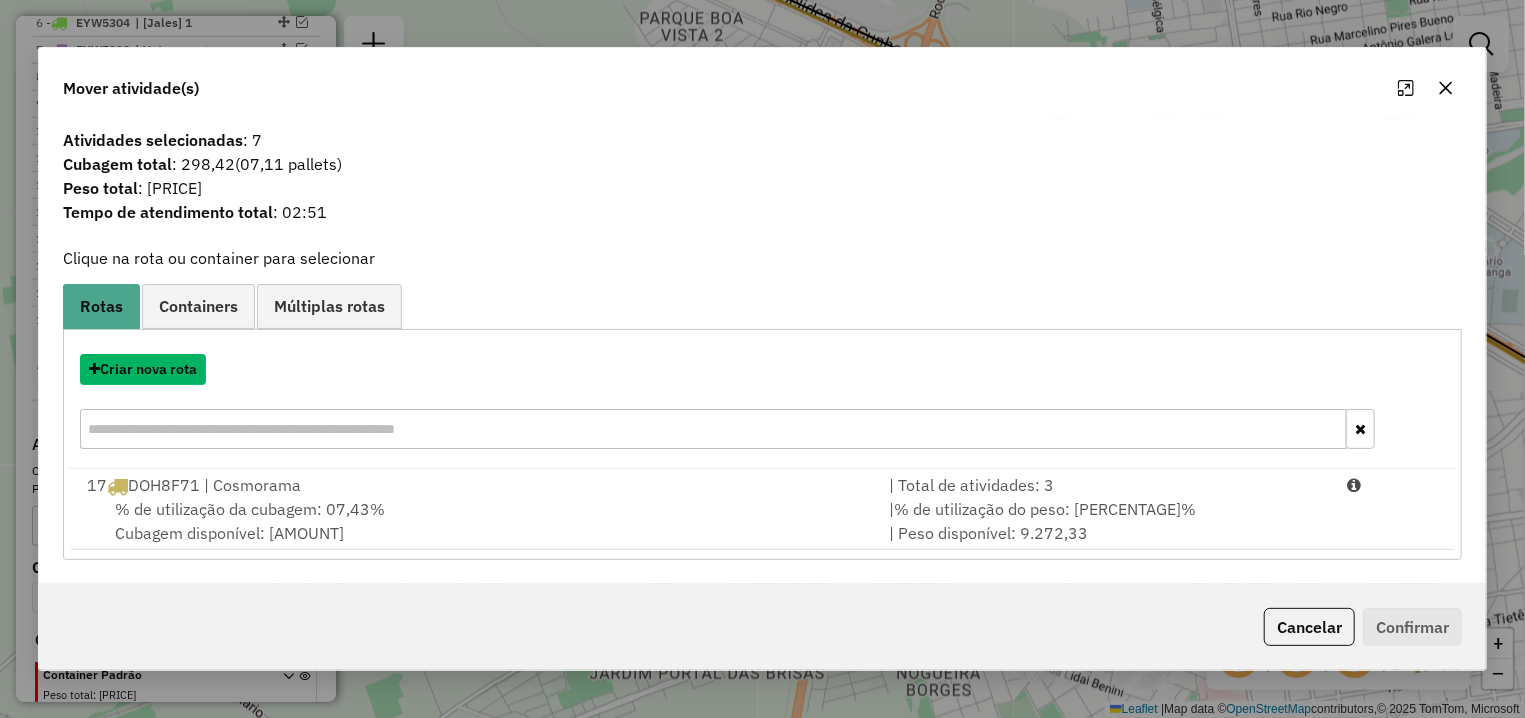 click on "Criar nova rota" at bounding box center (143, 369) 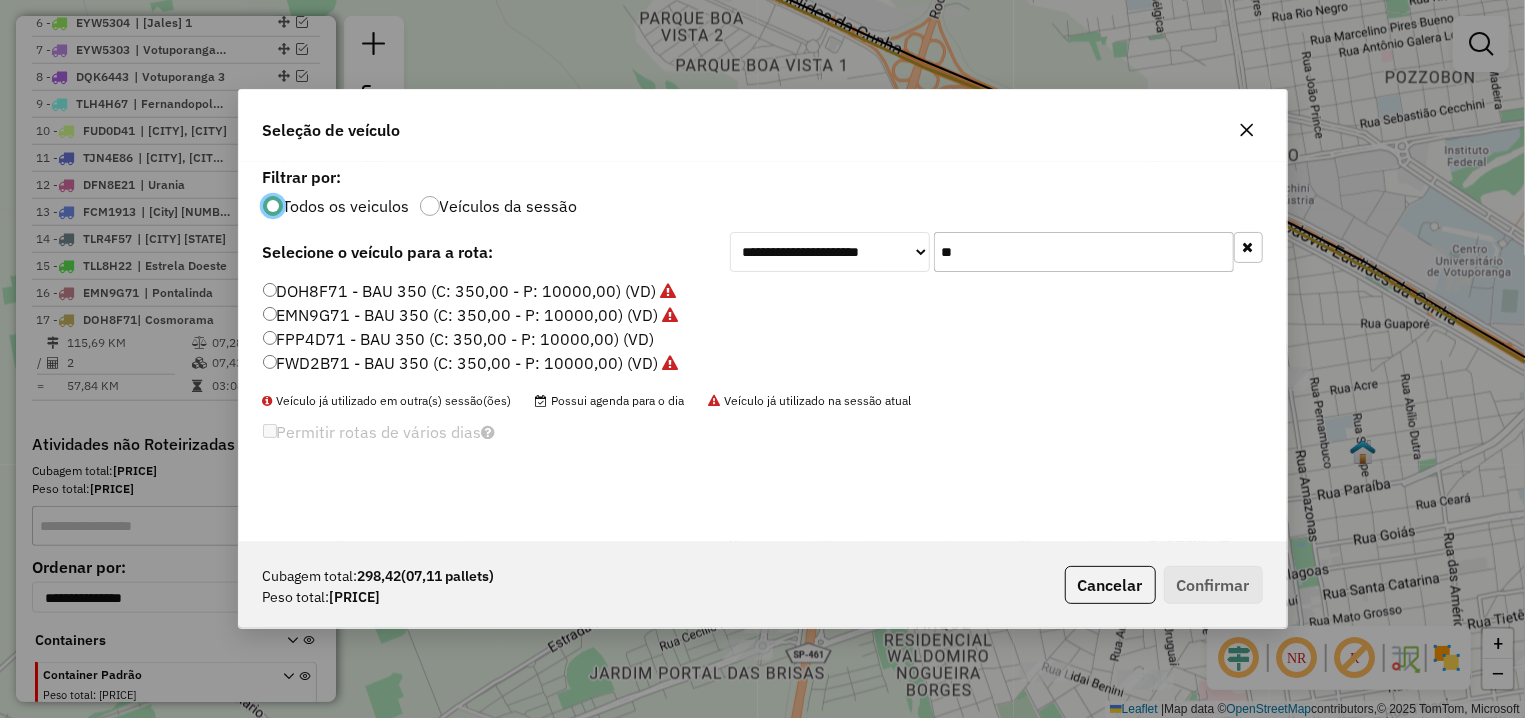 scroll, scrollTop: 11, scrollLeft: 6, axis: both 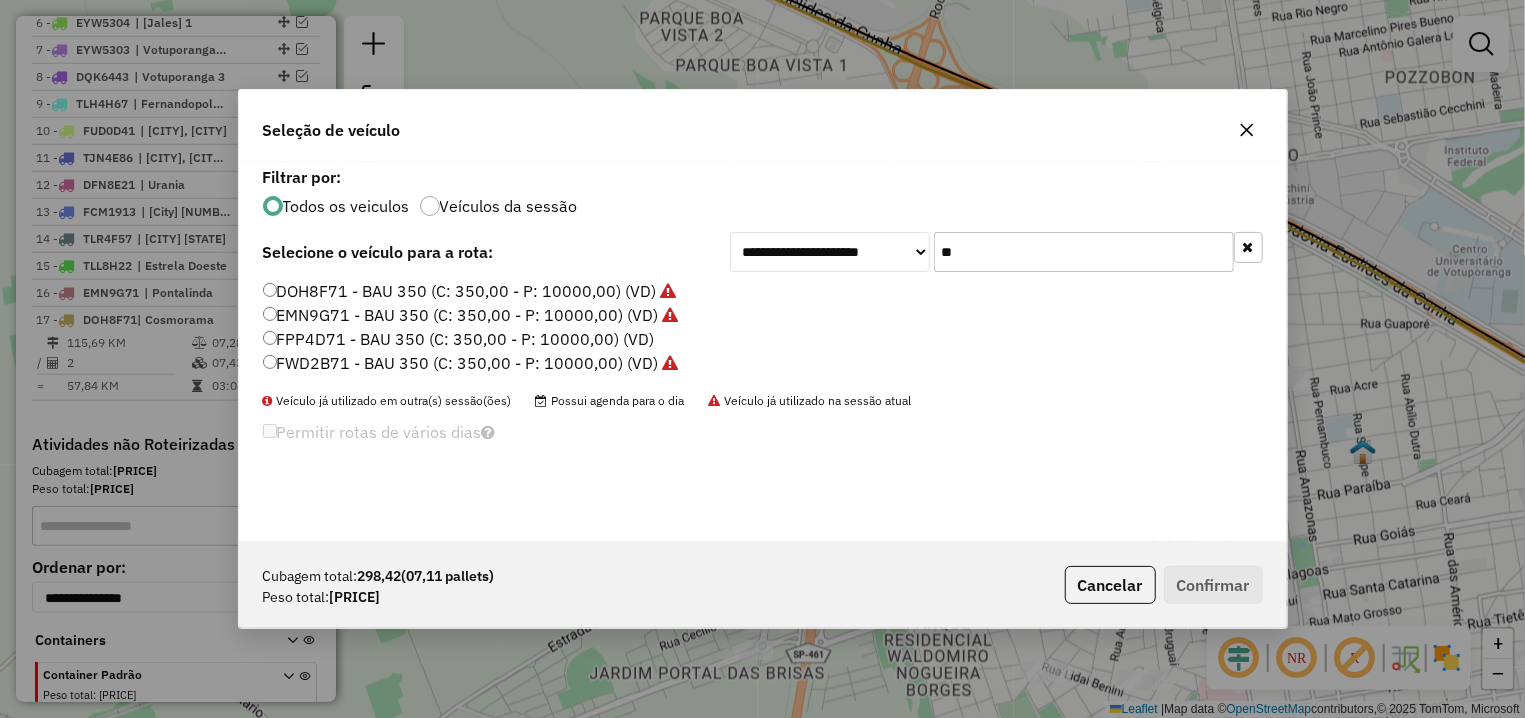 drag, startPoint x: 980, startPoint y: 258, endPoint x: 883, endPoint y: 265, distance: 97.25225 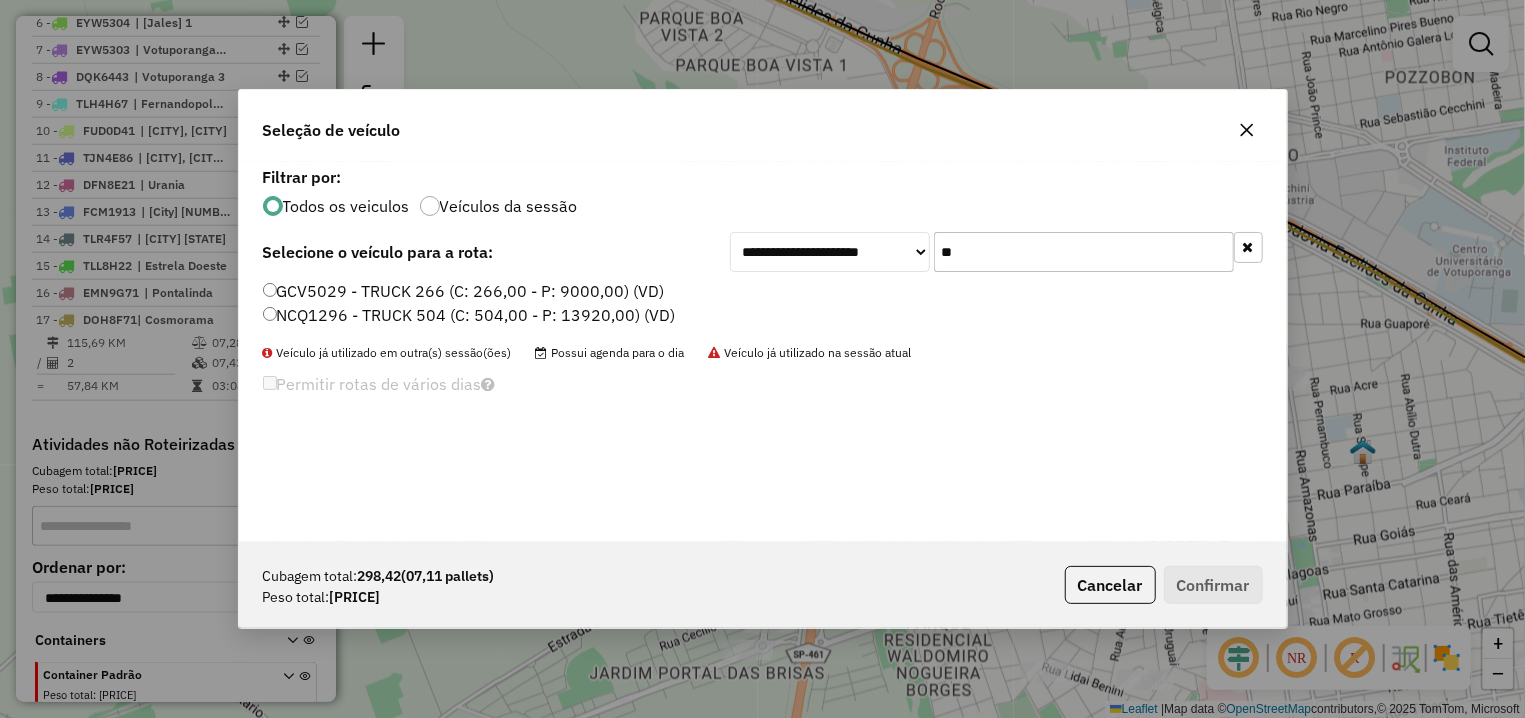 type on "**" 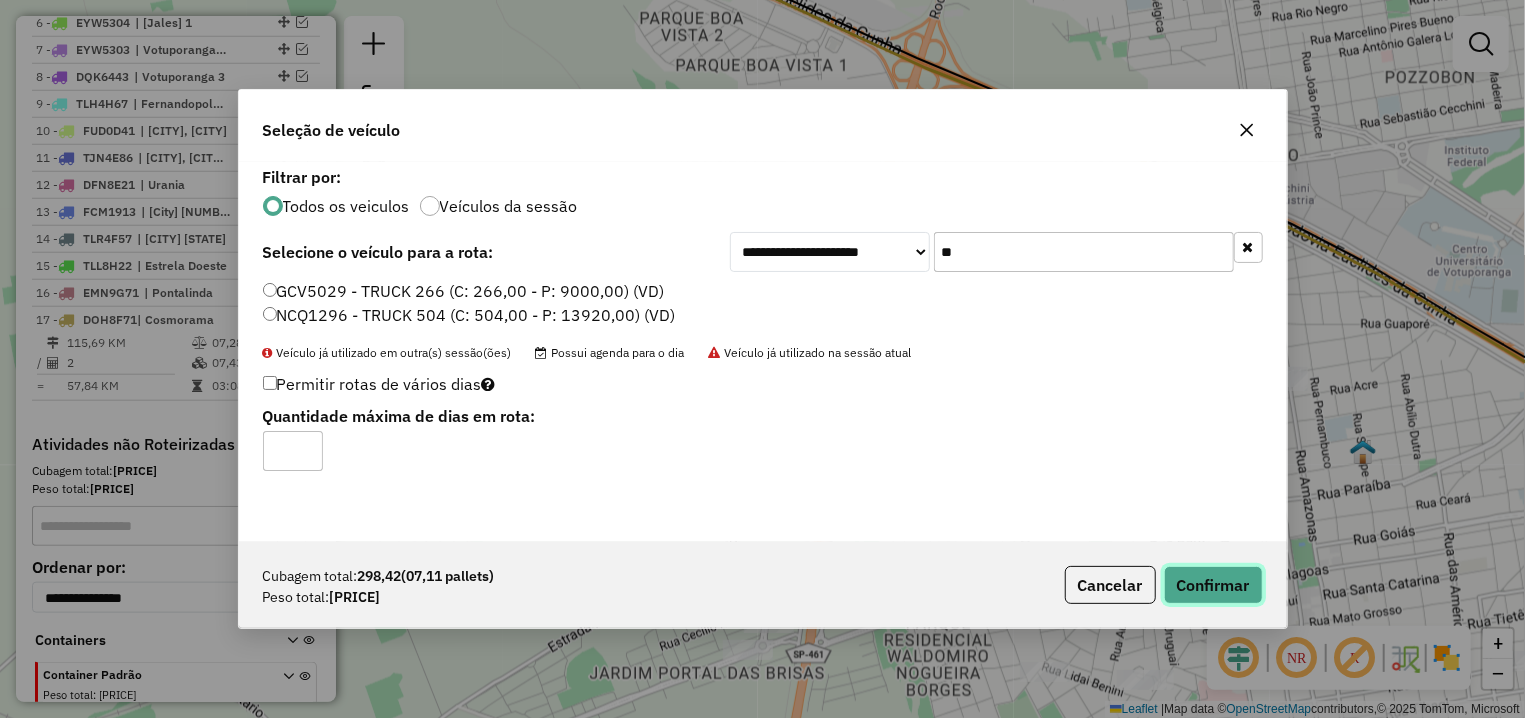click on "Confirmar" 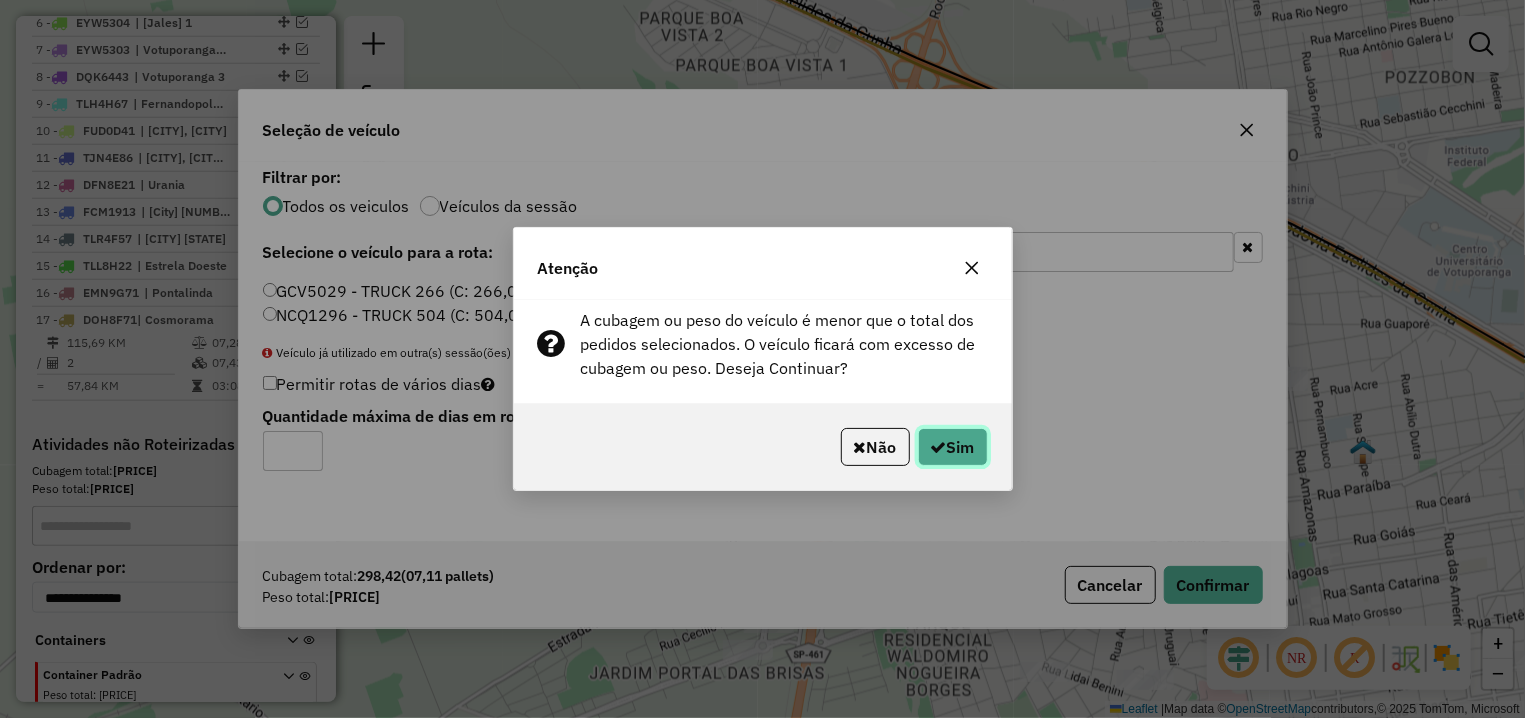 click on "Sim" 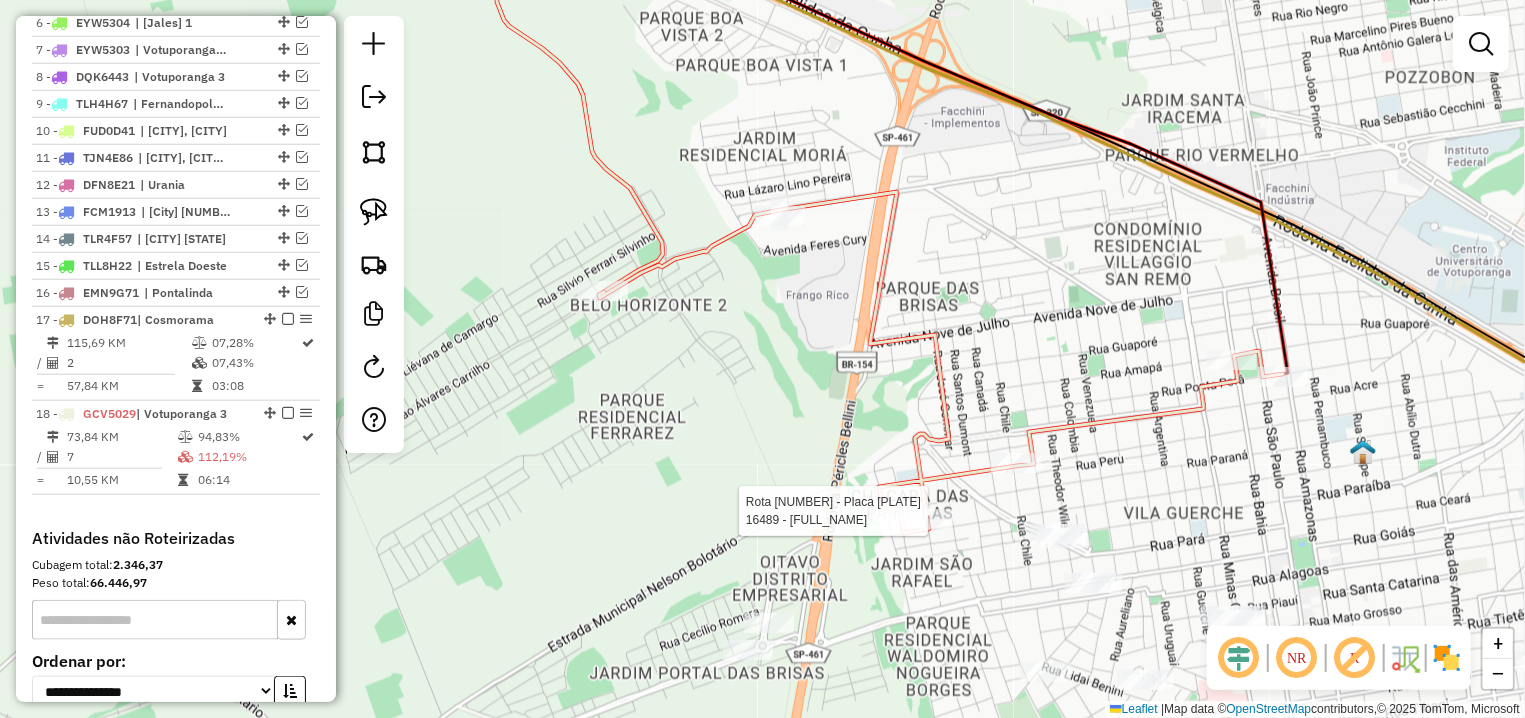 select on "**********" 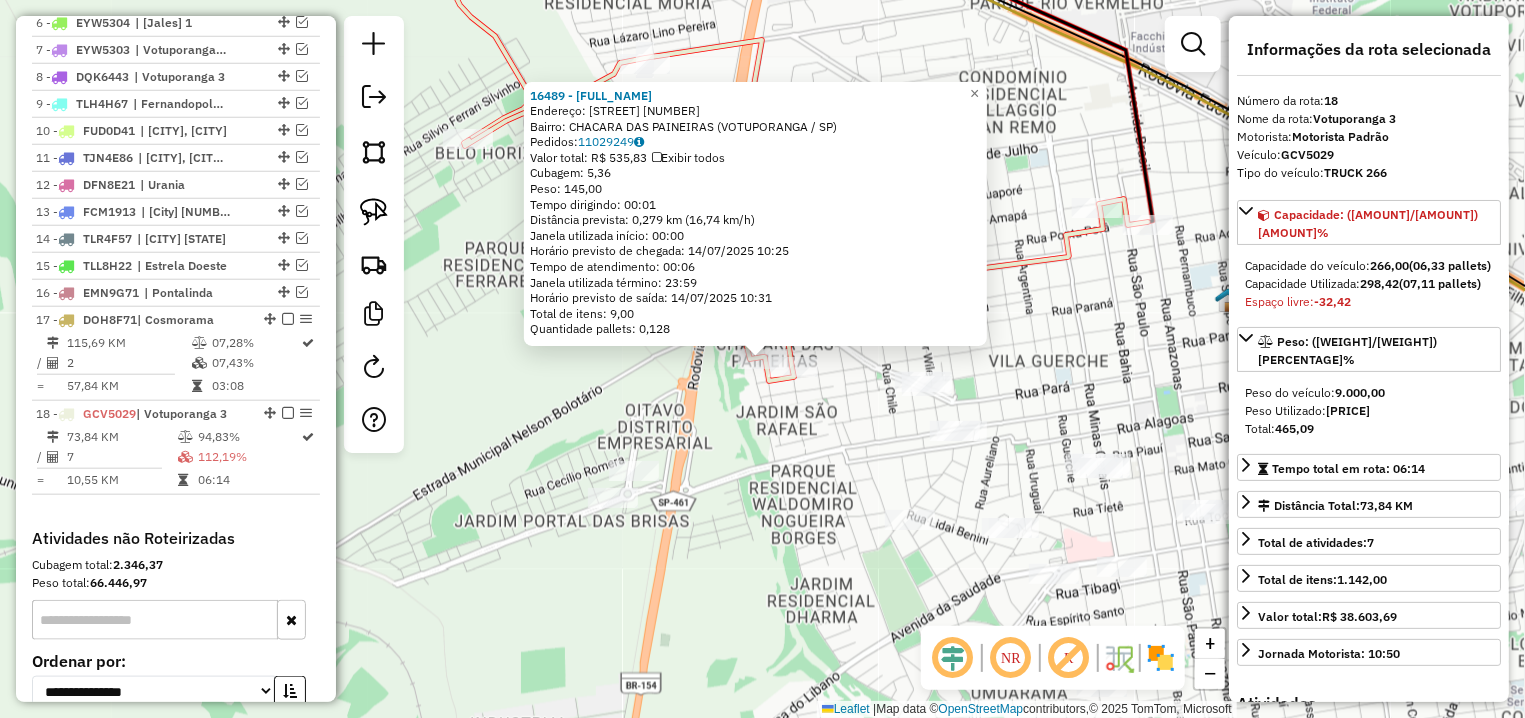 scroll, scrollTop: 1147, scrollLeft: 0, axis: vertical 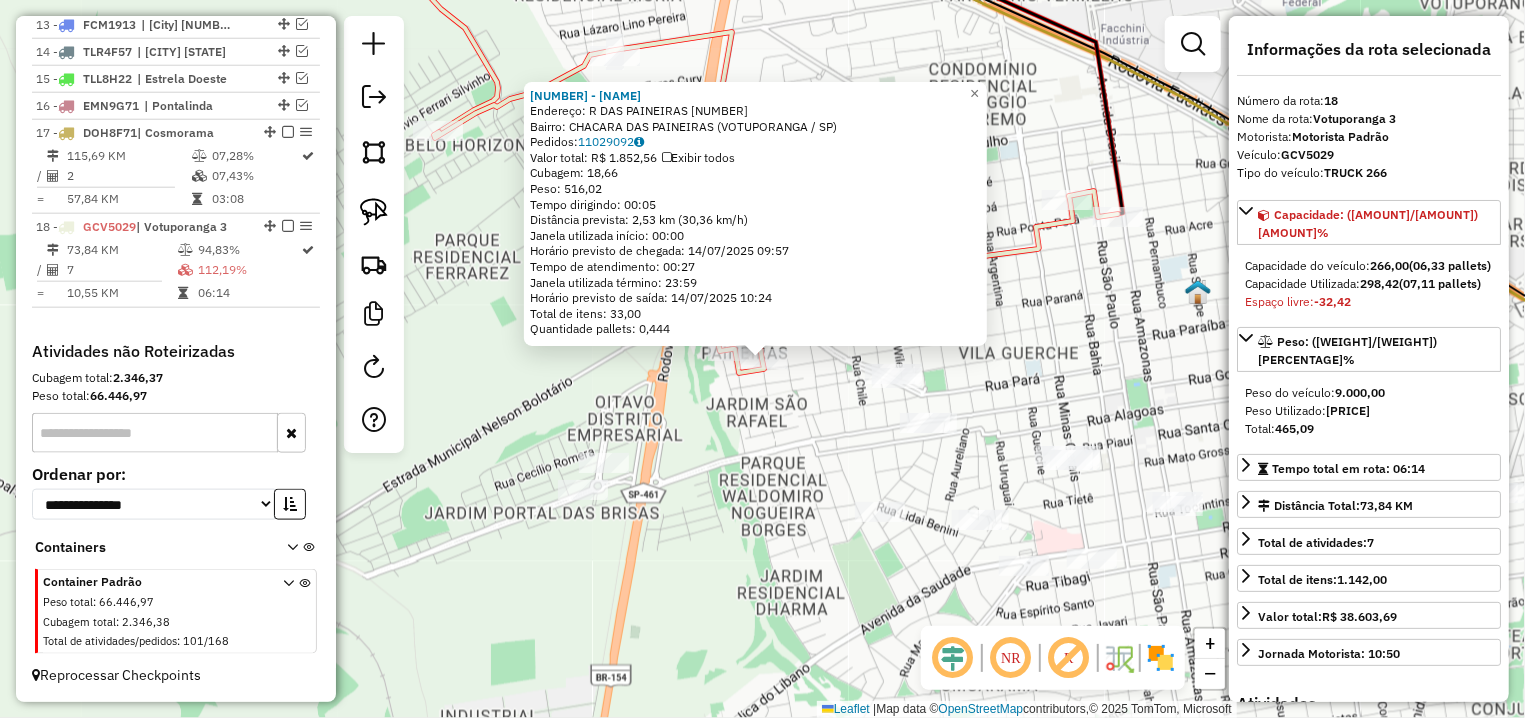 click on "[NUMBER] - [NAME] [LAST]  Endereço: R   [STREET_NAME]                 [NUMBER]   Bairro: [NEIGHBORHOOD] ([CITY] / [STATE])   Pedidos:  [ORDER_ID]   Valor total: R$ [PRICE]   Exibir todos   Cubagem: [CUBAGE]  Peso: [WEIGHT]  Tempo dirigindo: [TIME]   Distância prevista: [DISTANCE] km ([SPEED] km/h)   Janela utilizada início: [TIME]   Horário previsto de chegada: [DATE] [TIME]   Tempo de atendimento: [TIME]   Janela utilizada término: [TIME]   Horário previsto de saída: [DATE] [TIME]   Total de itens: [ITEMS]   Quantidade pallets: [PALLETS]  × Janela de atendimento Grade de atendimento Capacidade Transportadoras Veículos Cliente Pedidos  Rotas Selecione os dias de semana para filtrar as janelas de atendimento  Seg   Ter   Qua   Qui   Sex   Sáb   Dom  Informe o período da janela de atendimento: De: Até:  Filtrar exatamente a janela do cliente  Considerar janela de atendimento padrão  Selecione os dias de semana para filtrar as grades de atendimento  Seg   Ter   Qua   Qui   Sex   Sáb   Dom   Peso mínimo:  De:" 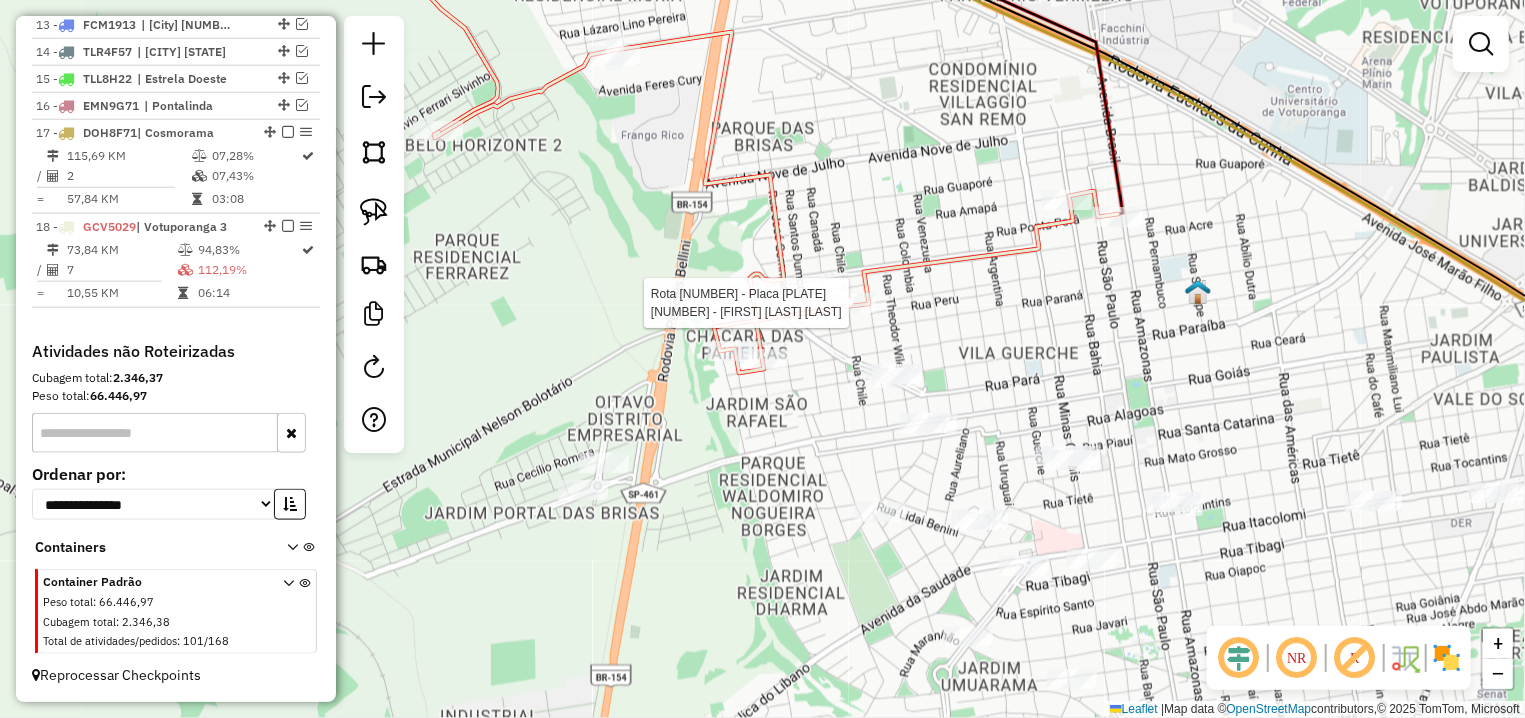 select on "**********" 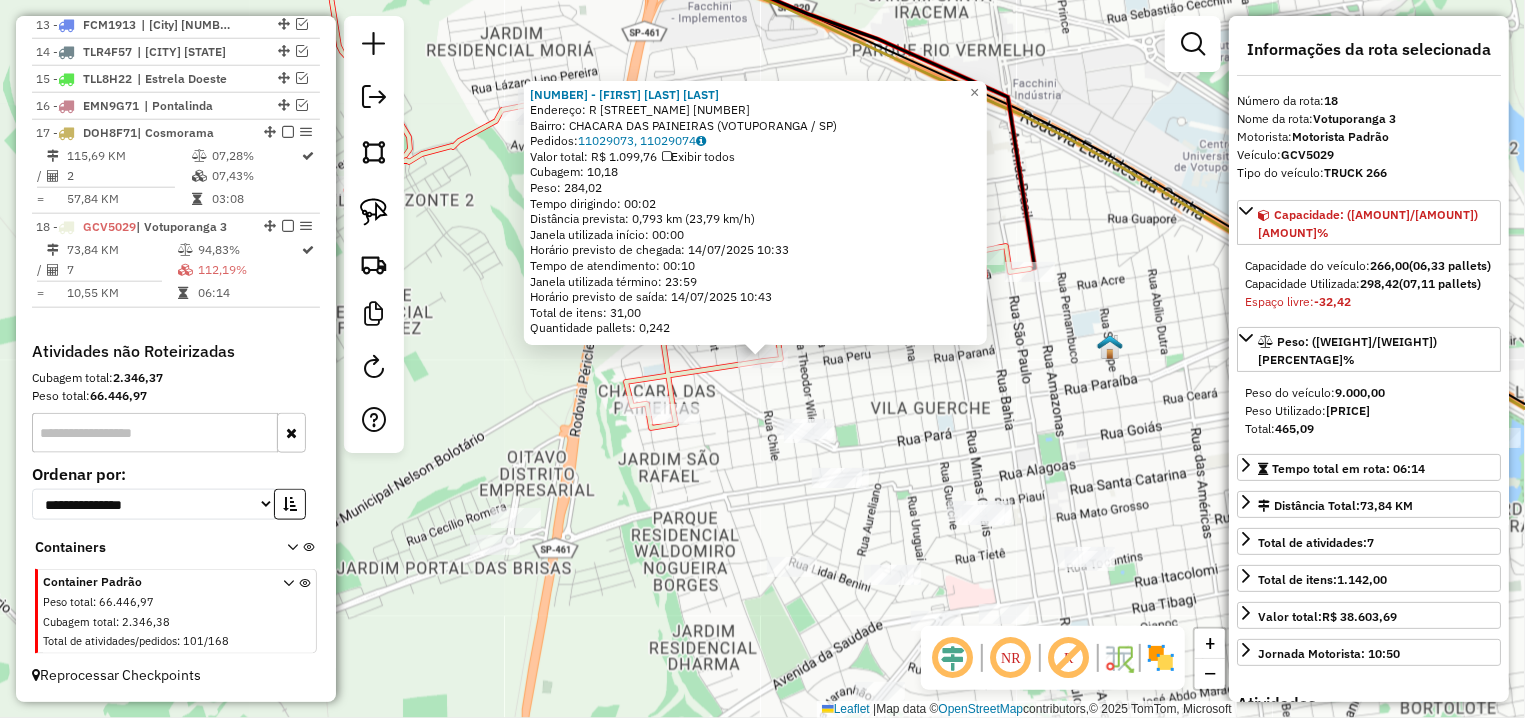 click on "[NUMBER] - [FIRST] [LAST]  Endereço: R   RIO GRANDE                    [NUMBER]   Bairro: [NEIGHBORHOOD] ([CITY] / [STATE])   Pedidos:  [ORDER_ID], [ORDER_ID]   Valor total: R$ [PRICE]   Exibir todos   Cubagem: [CUBAGE]  Peso: [WEIGHT]  Tempo dirigindo: [TIME]   Distância prevista: [DISTANCE] km ([SPEED])   Janela utilizada início: [TIME]   Horário previsto de chegada: [DATE] [TIME]   Tempo de atendimento: [TIME]   Janela utilizada término: [TIME]   Horário previsto de saída: [DATE] [TIME]   Total de itens: [ITEMS]   Quantidade pallets: [PALLETS]  × Janela de atendimento Grade de atendimento Capacidade Transportadoras Veículos Cliente Pedidos  Rotas Selecione os dias de semana para filtrar as janelas de atendimento  Seg   Ter   Qua   Qui   Sex   Sáb   Dom  Informe o período da janela de atendimento: De: Até:  Filtrar exatamente a janela do cliente  Considerar janela de atendimento padrão  Selecione os dias de semana para filtrar as grades de atendimento  Seg   Ter   Qua   Qui   Sex   Sáb   Dom  De:  De:" 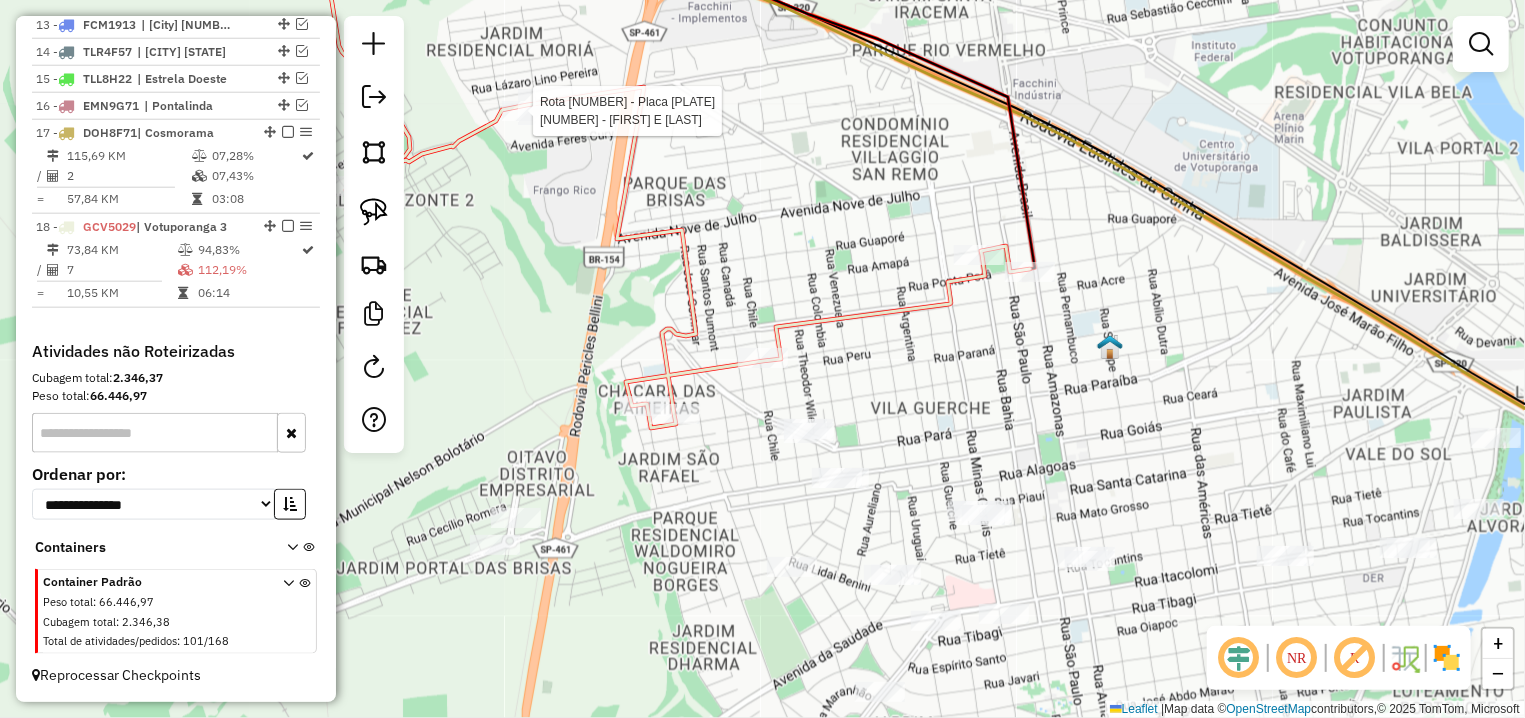 select on "**********" 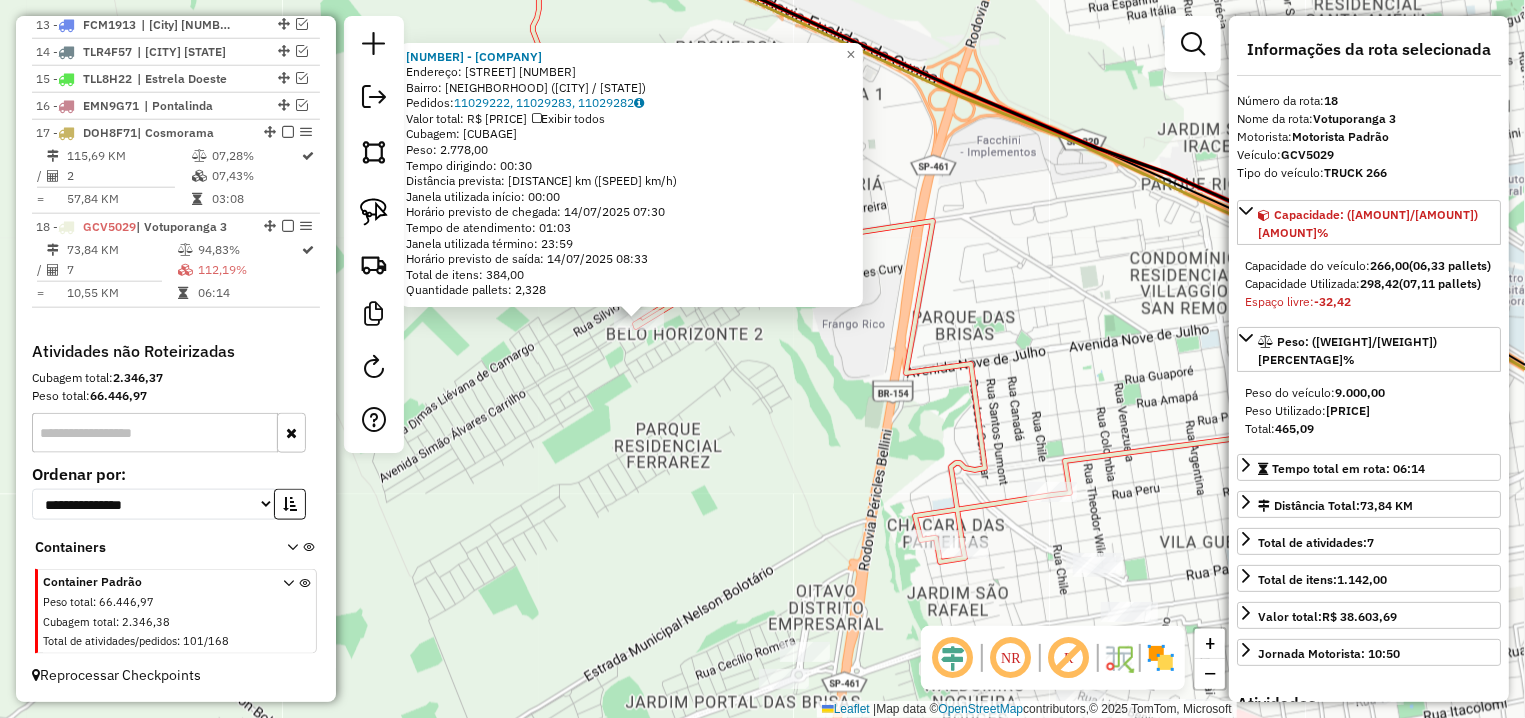 drag, startPoint x: 874, startPoint y: 457, endPoint x: 724, endPoint y: 415, distance: 155.76906 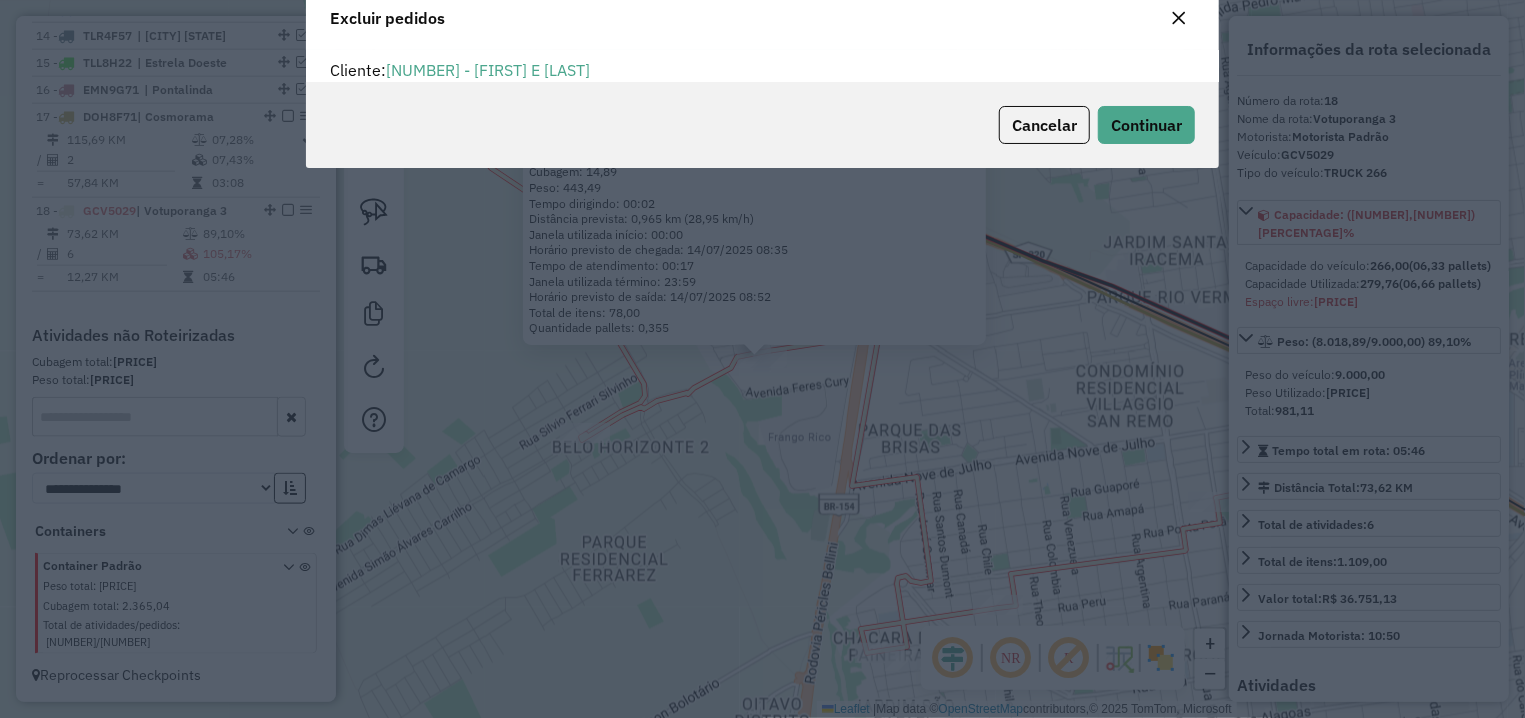 scroll, scrollTop: 11, scrollLeft: 6, axis: both 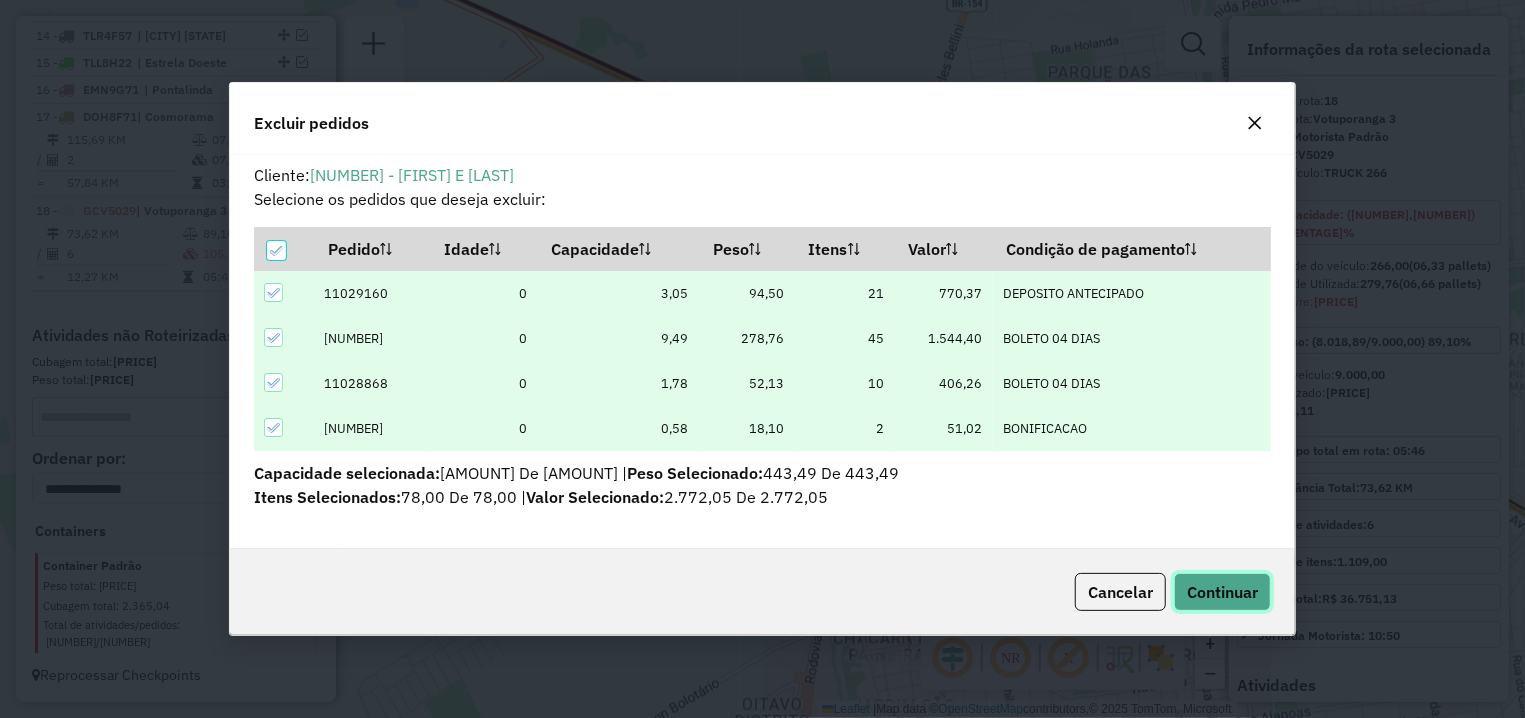 click on "Continuar" 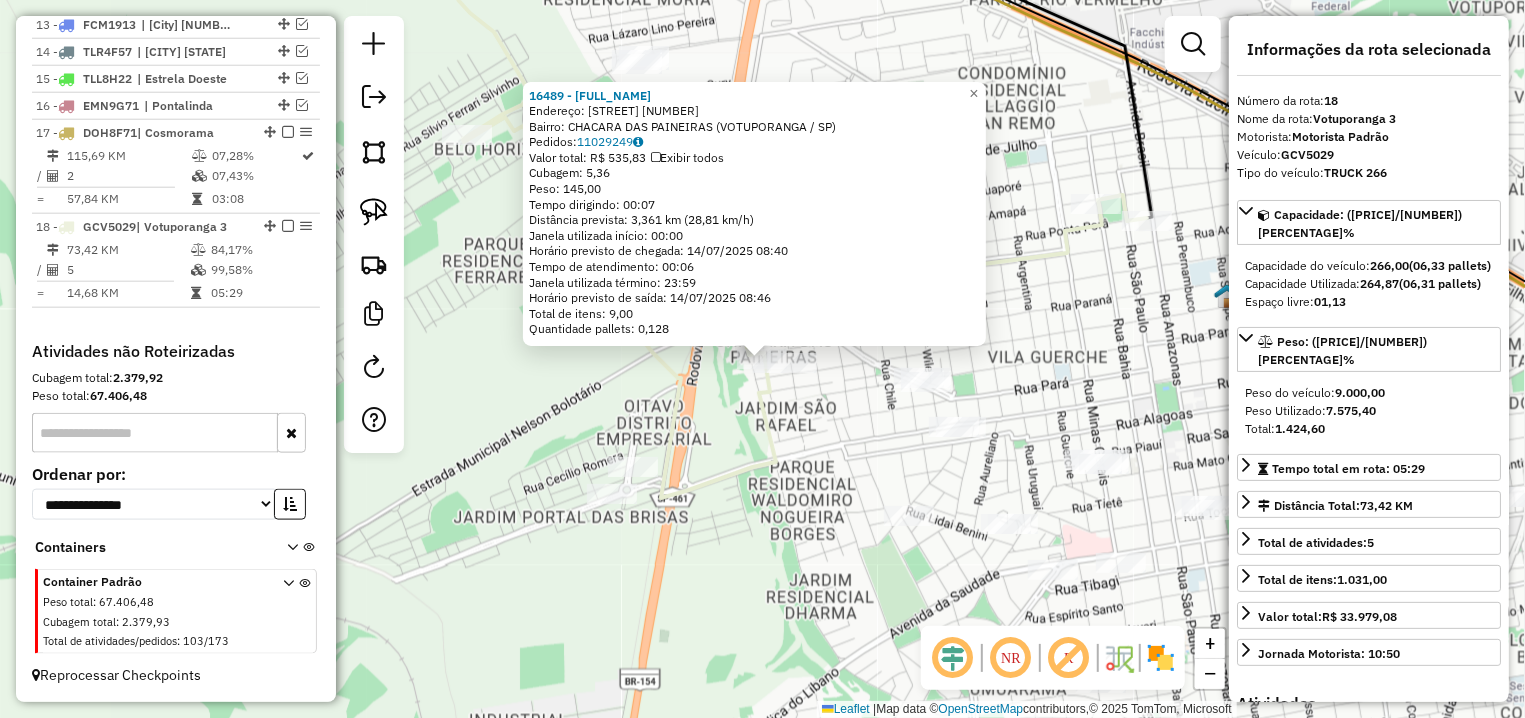 click 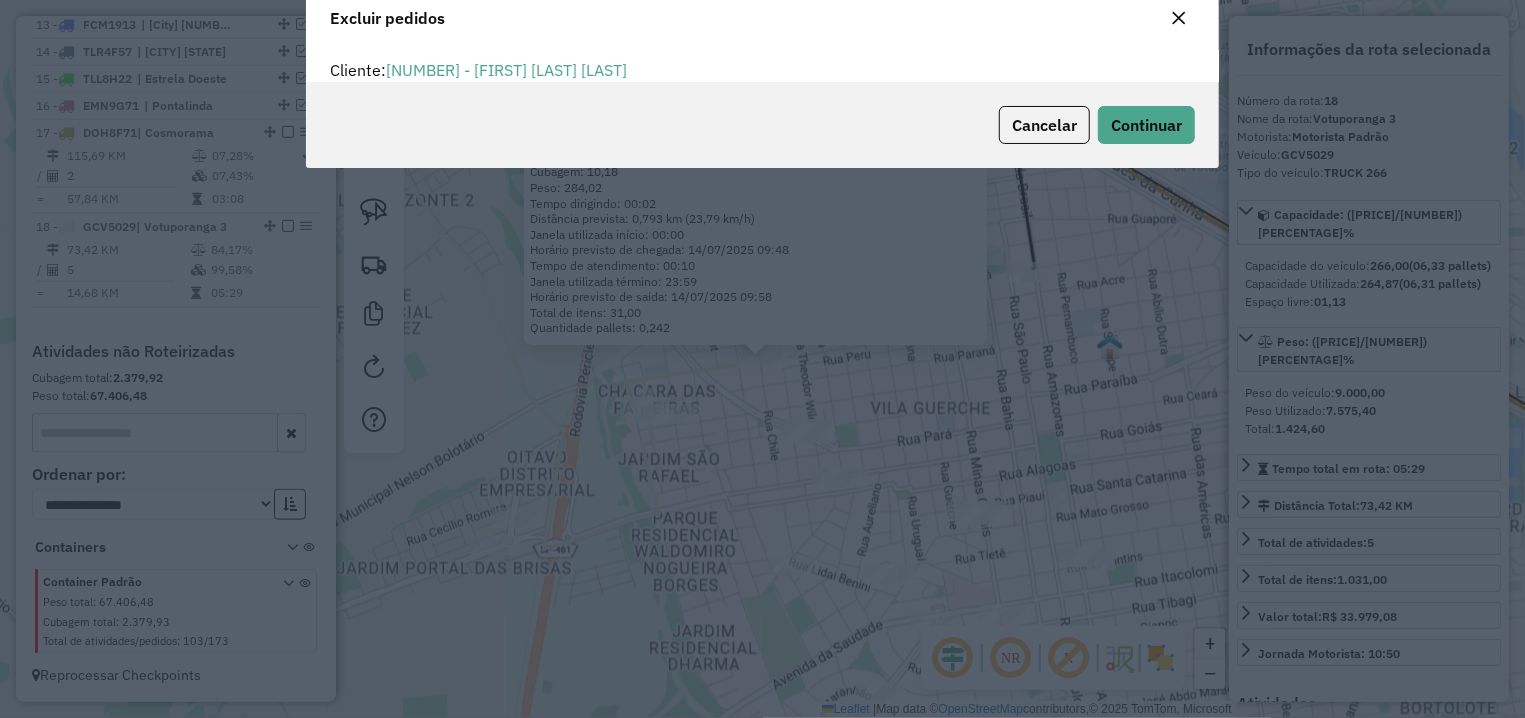 scroll, scrollTop: 11, scrollLeft: 6, axis: both 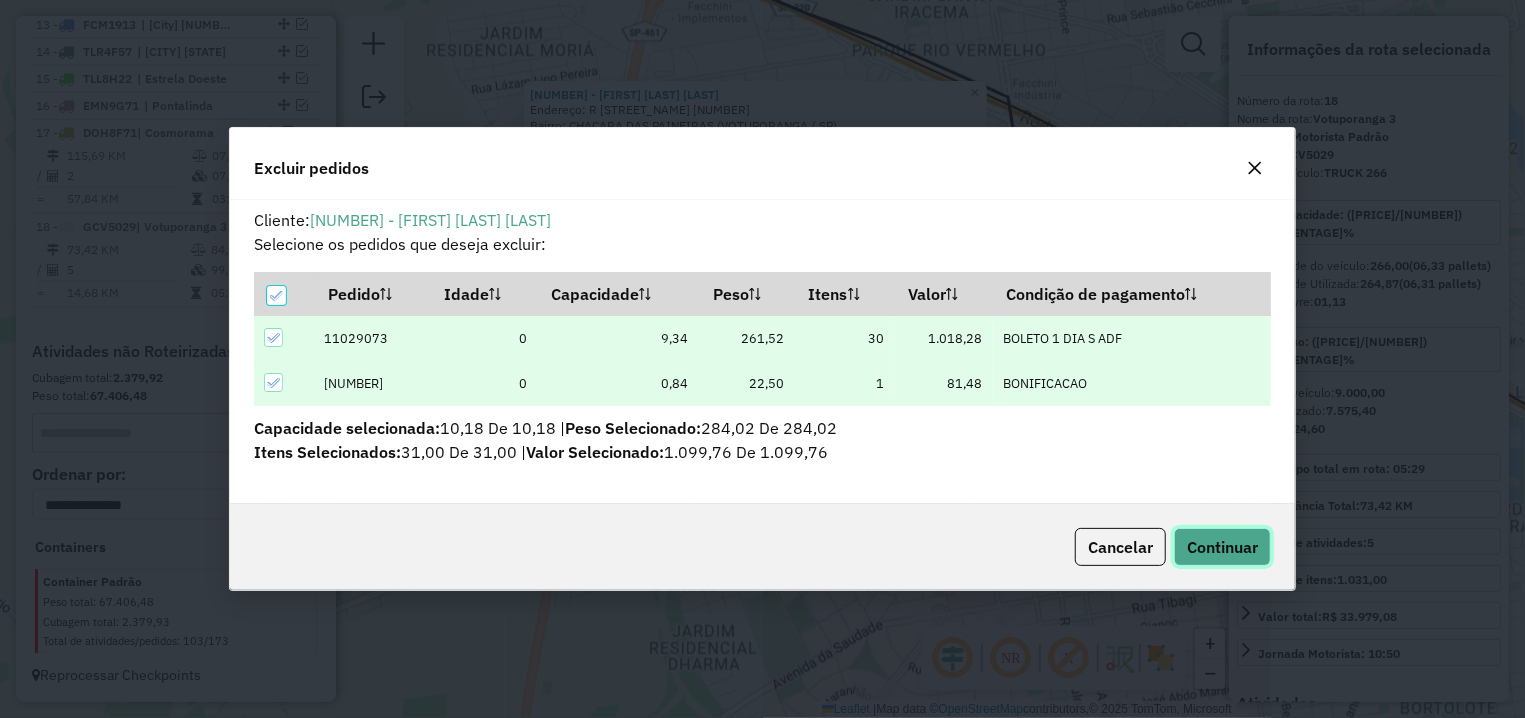 click on "Continuar" 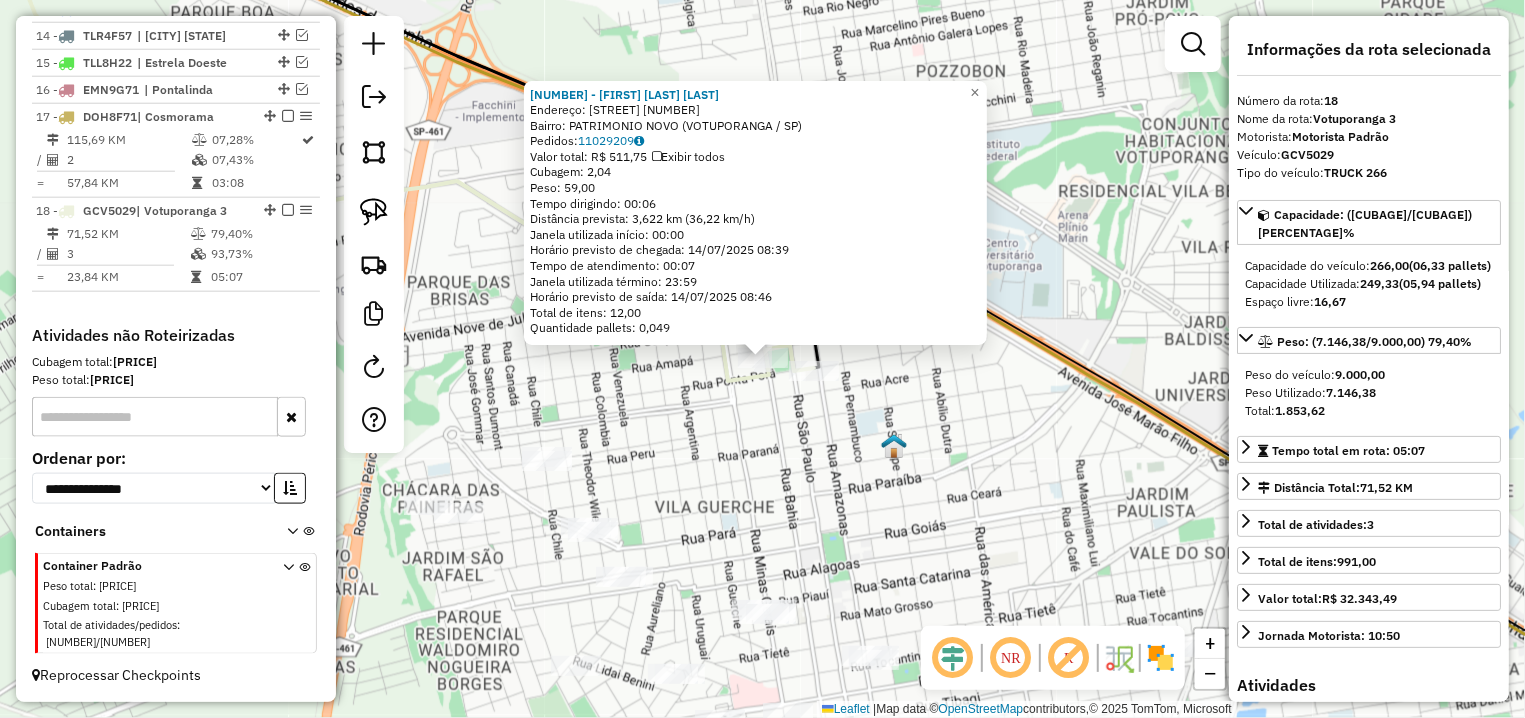 drag, startPoint x: 717, startPoint y: 479, endPoint x: 638, endPoint y: 313, distance: 183.8396 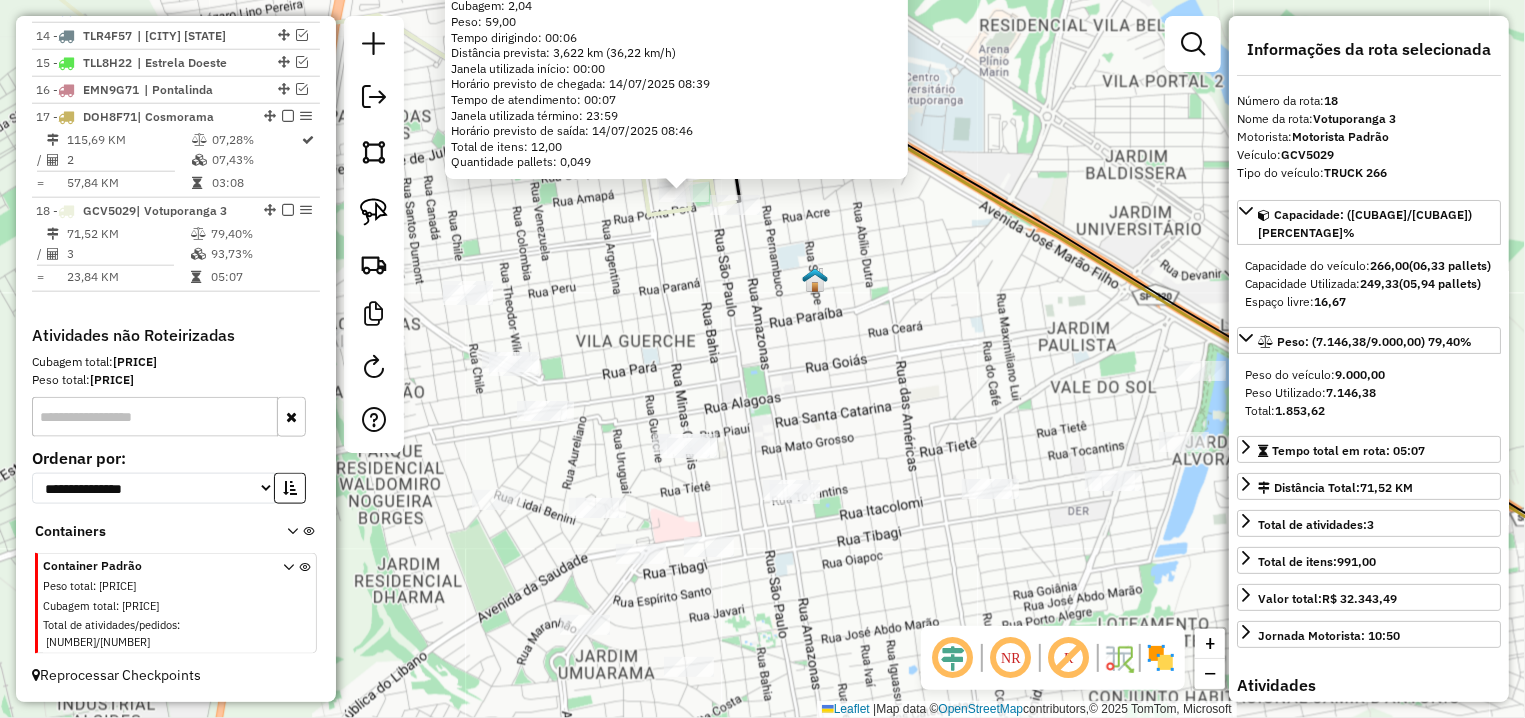 click on "[NUMBER] - [FIRST] [LAST] [LAST] Endereço: R [STREET] Bairro: [NEIGHBORHOOD] ([CITY] / [STATE]) Pedidos: [NUMBER] Valor total: R$ [AMOUNT] Exibir todos Cubagem: [AMOUNT] Peso: [AMOUNT] Tempo dirigindo: [TIME] Distância prevista: [AMOUNT] km ([SPEED] km/h) Janela utilizada início: [TIME] Horário previsto de chegada: [DATE] [TIME] Tempo de atendimento: [TIME] Janela utilizada término: [TIME] Horário previsto de saída: [DATE] [TIME] Total de itens: [AMOUNT] Quantidade pallets: [AMOUNT] × Janela de atendimento Grade de atendimento Capacidade Transportadoras Veículos Cliente Pedidos Rotas Selecione os dias de semana para filtrar as janelas de atendimento Seg Ter Qua Qui Sex Sáb Dom Informe o período da janela de atendimento: De: Até: Filtrar exatamente a janela do cliente Considerar janela de atendimento padrão Selecione os dias de semana para filtrar as grades de atendimento Seg Ter Qua Qui Sex Sáb Dom Peso mínimo: De: Até:" 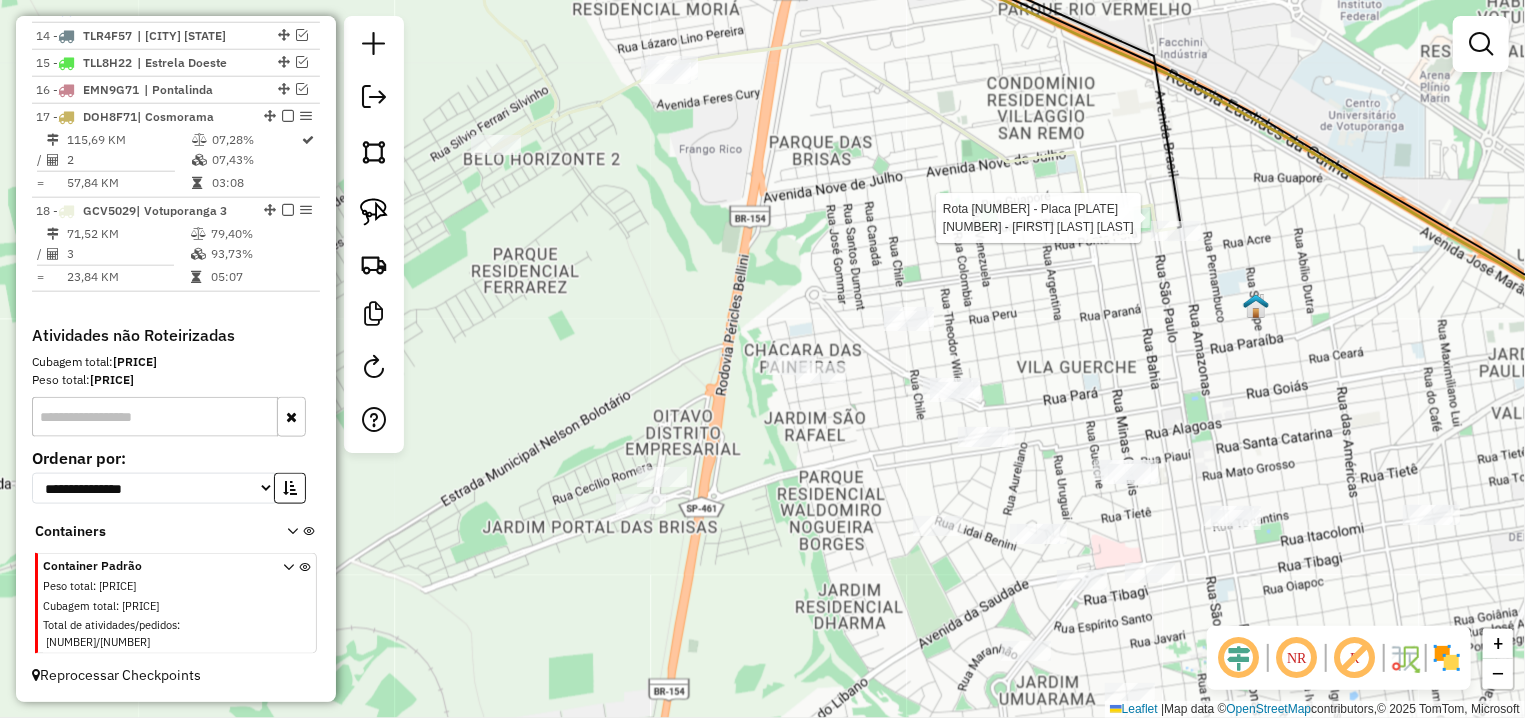 select on "**********" 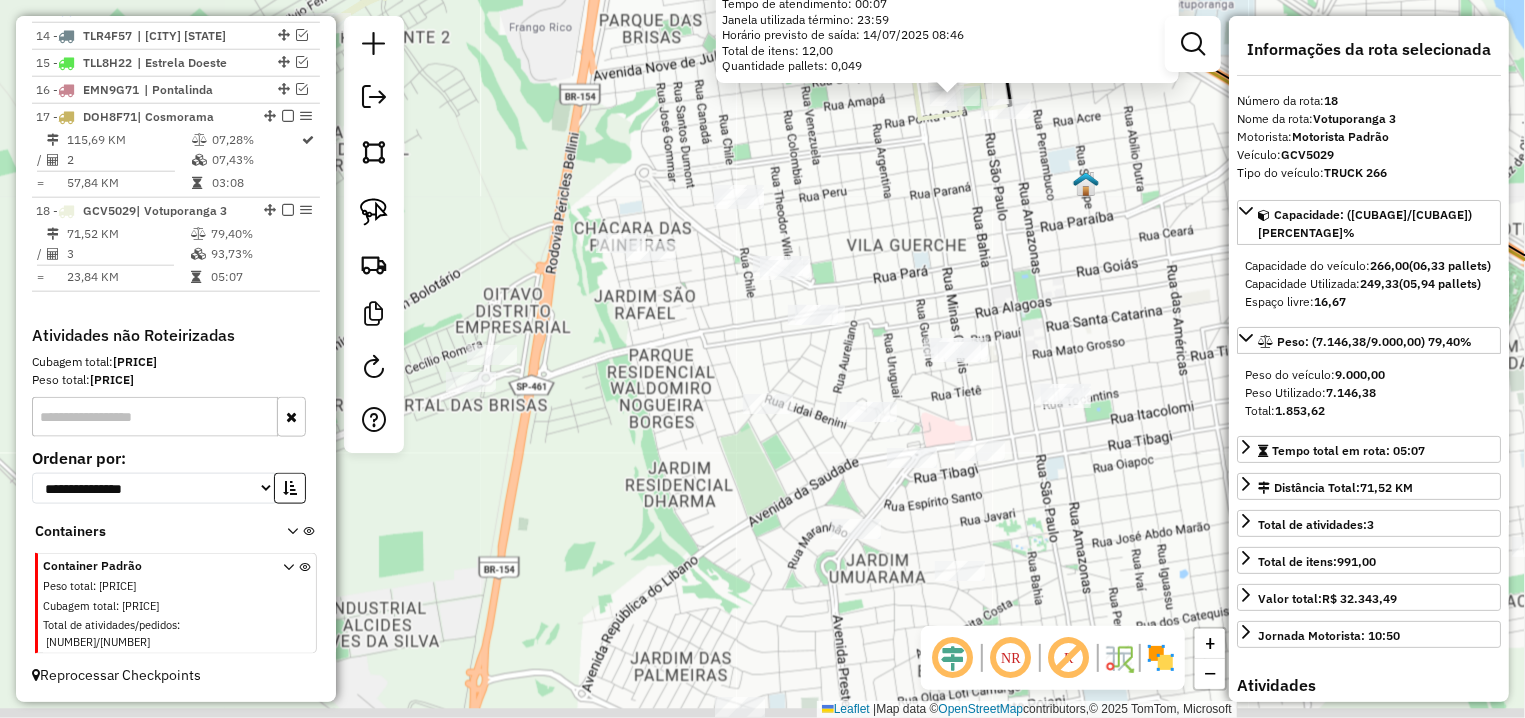 drag, startPoint x: 768, startPoint y: 459, endPoint x: 966, endPoint y: 188, distance: 335.62628 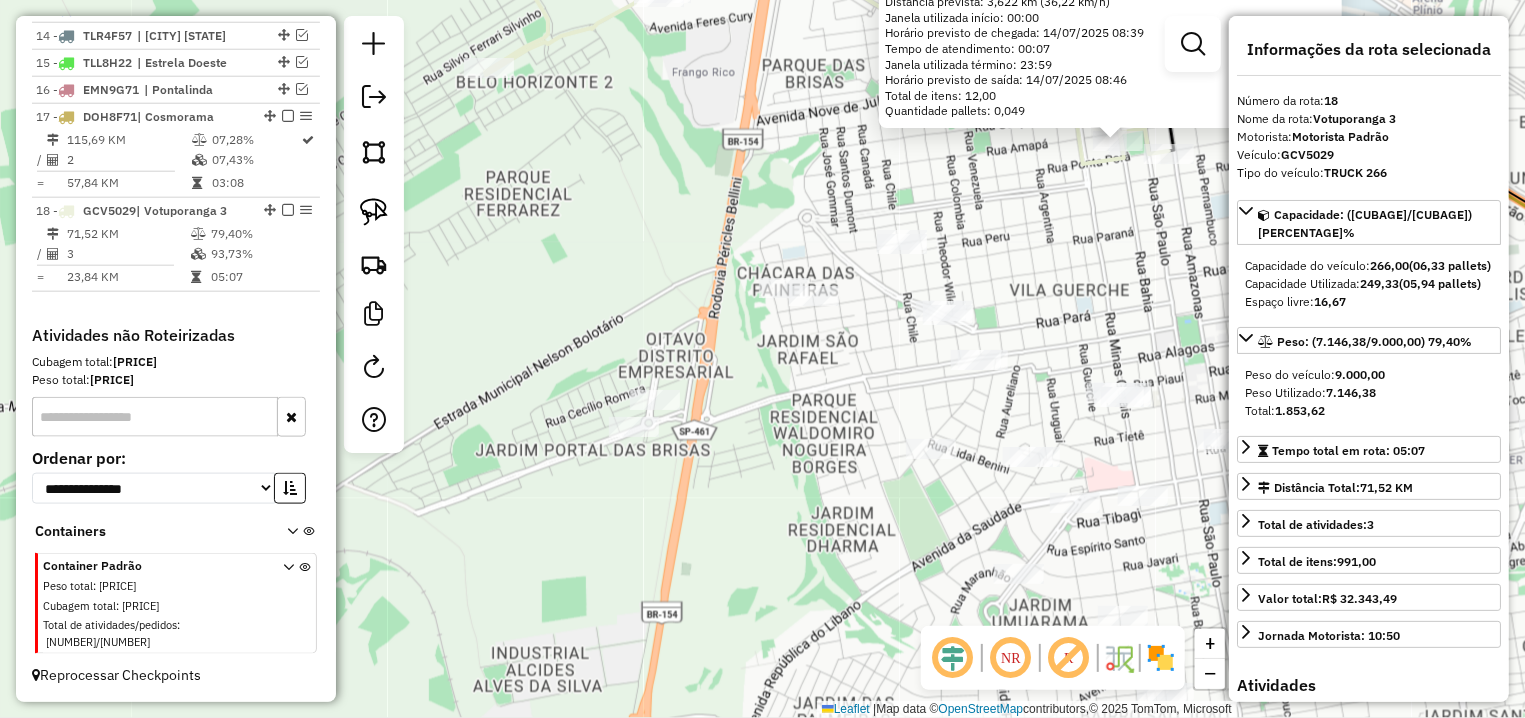 drag, startPoint x: 772, startPoint y: 443, endPoint x: 877, endPoint y: 485, distance: 113.08846 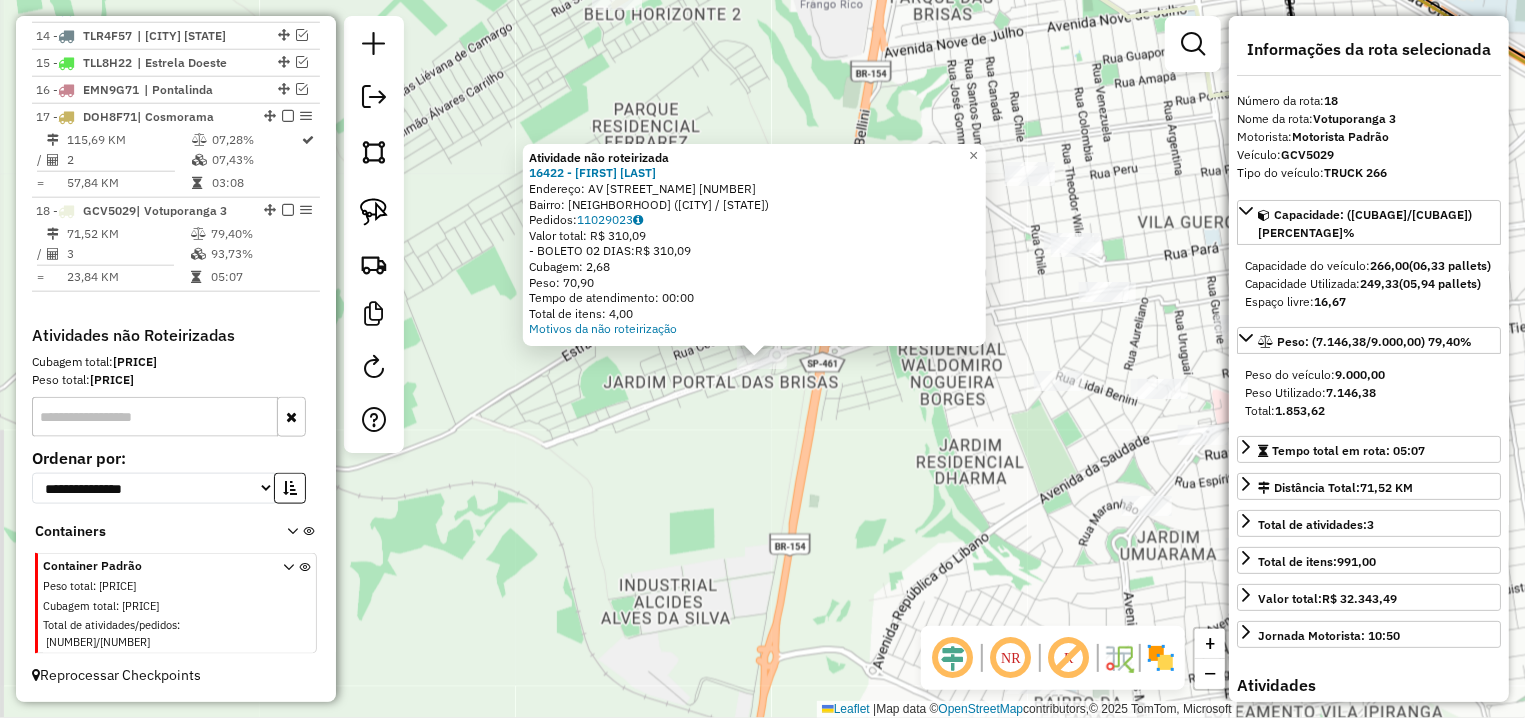click on "Atividade não roteirizada [NUMBER] - [NAME] Endereço: [STREET_NAME] [NUMBER] Bairro: [NEIGHBORHOOD] ([CITY] / [STATE]) Pedidos: [NUMBER] Valor total: [CURRENCY] [AMOUNT] - [PAYMENT_METHOD]: [CURRENCY] [AMOUNT] Cubagem: [AMOUNT] Peso: [AMOUNT] Tempo de atendimento: [TIME] Total de itens: [AMOUNT] Motivos da não roteirização × Janela de atendimento Grade de atendimento Capacidade Transportadoras Veículos Cliente Pedidos Rotas Selecione os dias de semana para filtrar as janelas de atendimento Seg Ter Qua Qui Sex Sáb Dom Informe o período da janela de atendimento: De: Até: Filtrar exatamente a janela do cliente Considerar janela de atendimento padrão Selecione os dias de semana para filtrar as grades de atendimento Seg Ter Qua Qui Sex Sáb Dom Considerar clientes sem dia de atendimento cadastrado Clientes fora do dia de atendimento selecionado Filtrar as atividades entre os valores definidos abaixo: Peso mínimo: Peso máximo: De: De:" 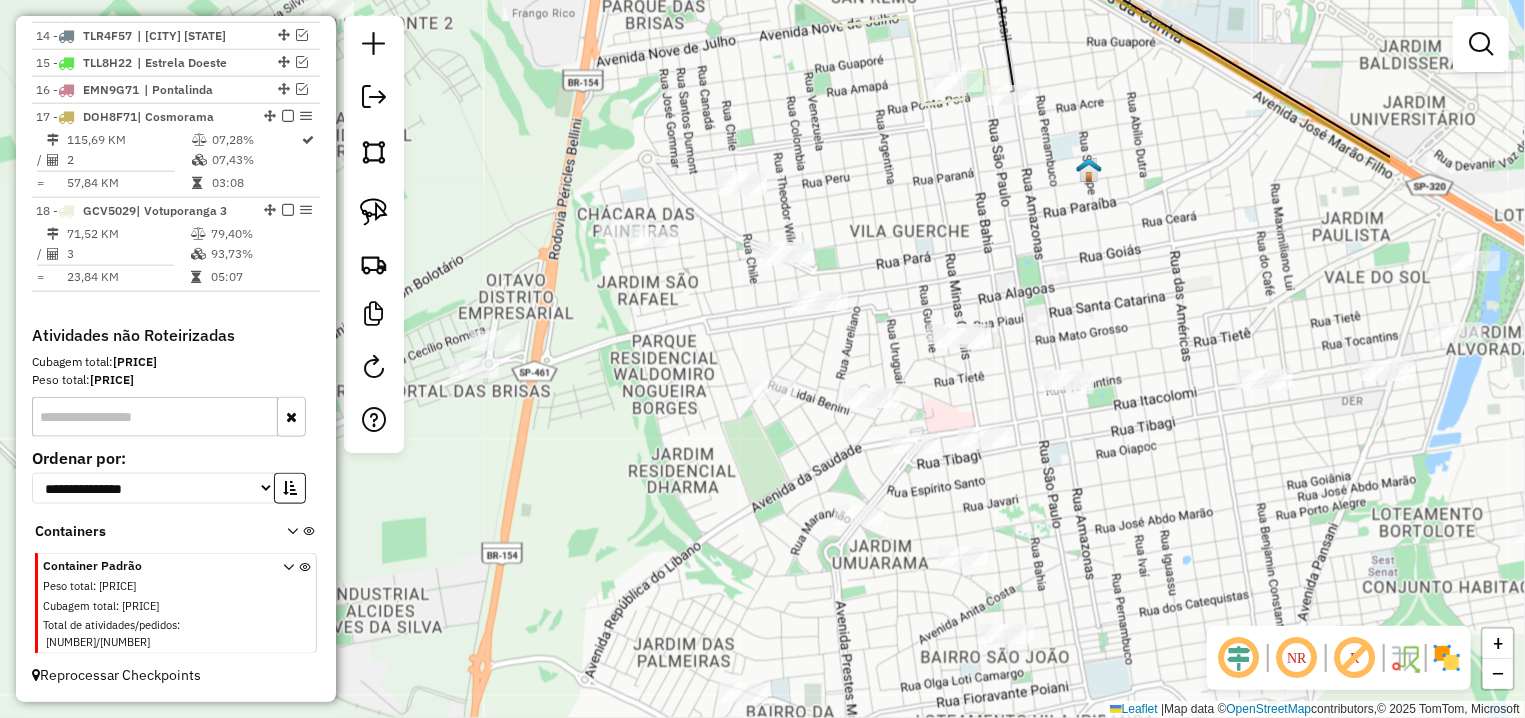drag, startPoint x: 1169, startPoint y: 242, endPoint x: 881, endPoint y: 256, distance: 288.3401 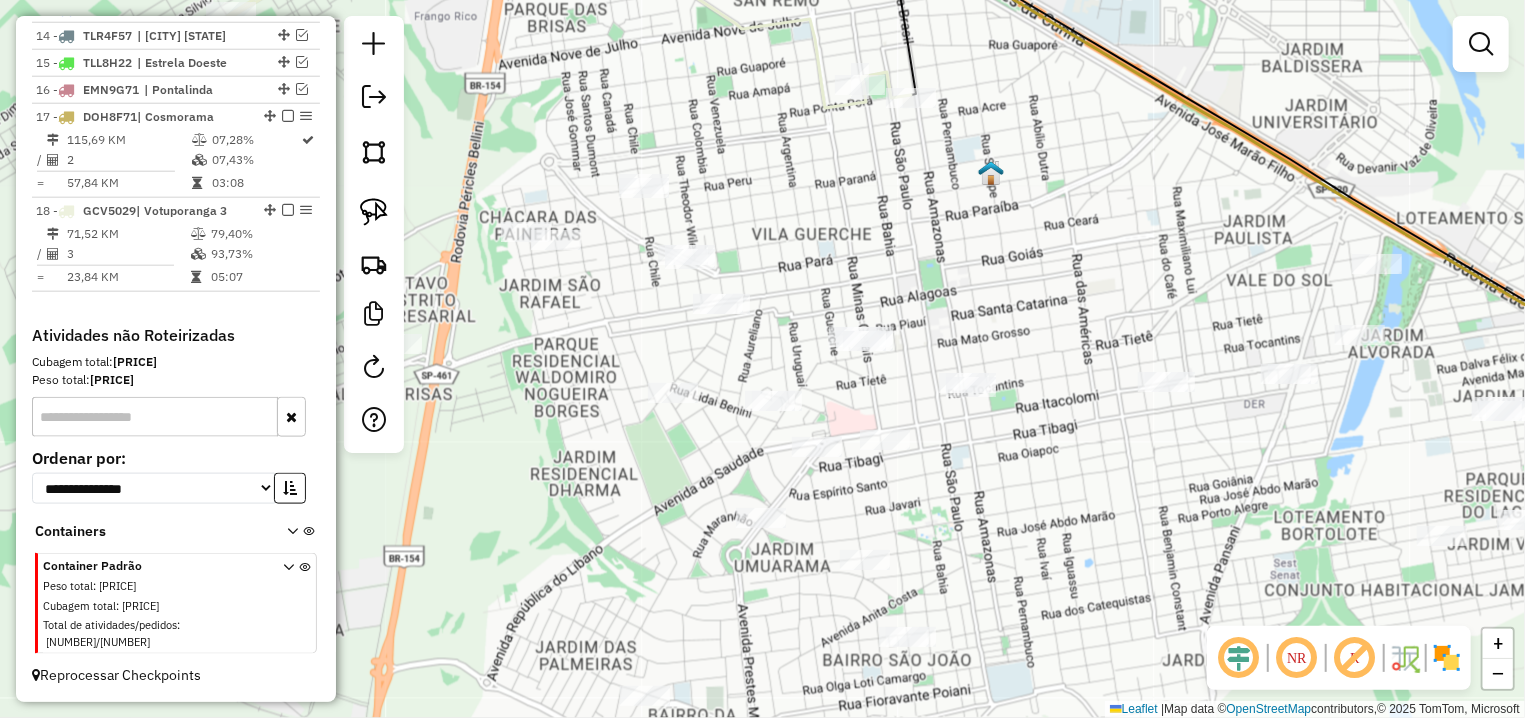 drag, startPoint x: 1091, startPoint y: 258, endPoint x: 787, endPoint y: 286, distance: 305.28674 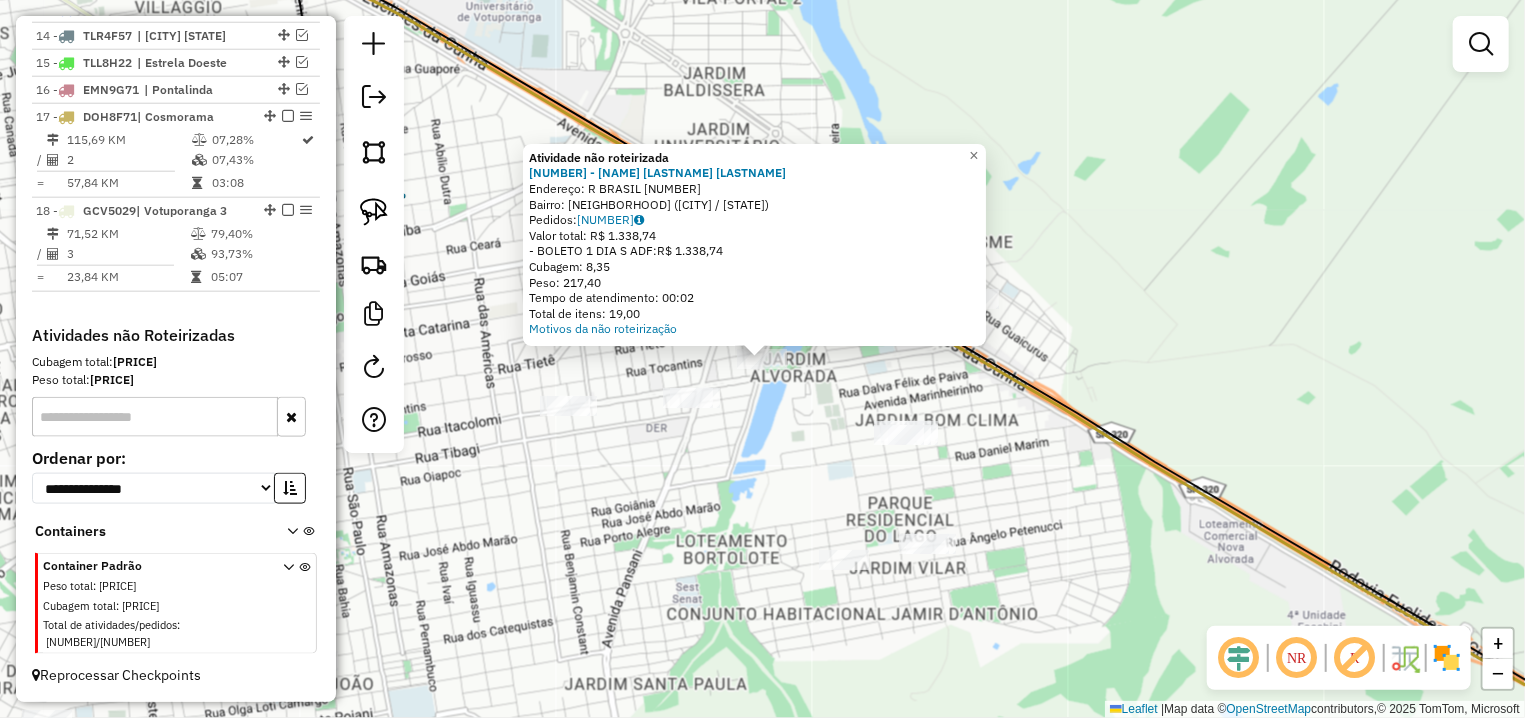 click on "Atividade não roteirizada [NUMBER] - [NAME] [LASTNAME] [LASTNAME]  Endereço: AV  [STREET_NAME]    [NUMBER]   Bairro: [NEIGHBORHOOD] ([CITY] / [STATE])   Pedidos:  [ORDER_ID]   Valor total: R$ [PRICE]   - BOLETO [DAYS] DIA S ADF:  R$ [PRICE]   Cubagem: [CUBAGE]   Peso: [WEIGHT]   Tempo de atendimento: [TIME]   Total de itens: [ITEMS]  Motivos da não roteirização × Janela de atendimento Grade de atendimento Capacidade Transportadoras Veículos Cliente Pedidos  Rotas Selecione os dias de semana para filtrar as janelas de atendimento  Seg   Ter   Qua   Qui   Sex   Sáb   Dom  Informe o período da janela de atendimento: De: Até:  Filtrar exatamente a janela do cliente  Considerar janela de atendimento padrão  Selecione os dias de semana para filtrar as grades de atendimento  Seg   Ter   Qua   Qui   Sex   Sáb   Dom   Considerar clientes sem dia de atendimento cadastrado  Clientes fora do dia de atendimento selecionado Filtrar as atividades entre os valores definidos abaixo:  Peso mínimo:   Peso máximo:   De:   Até:" 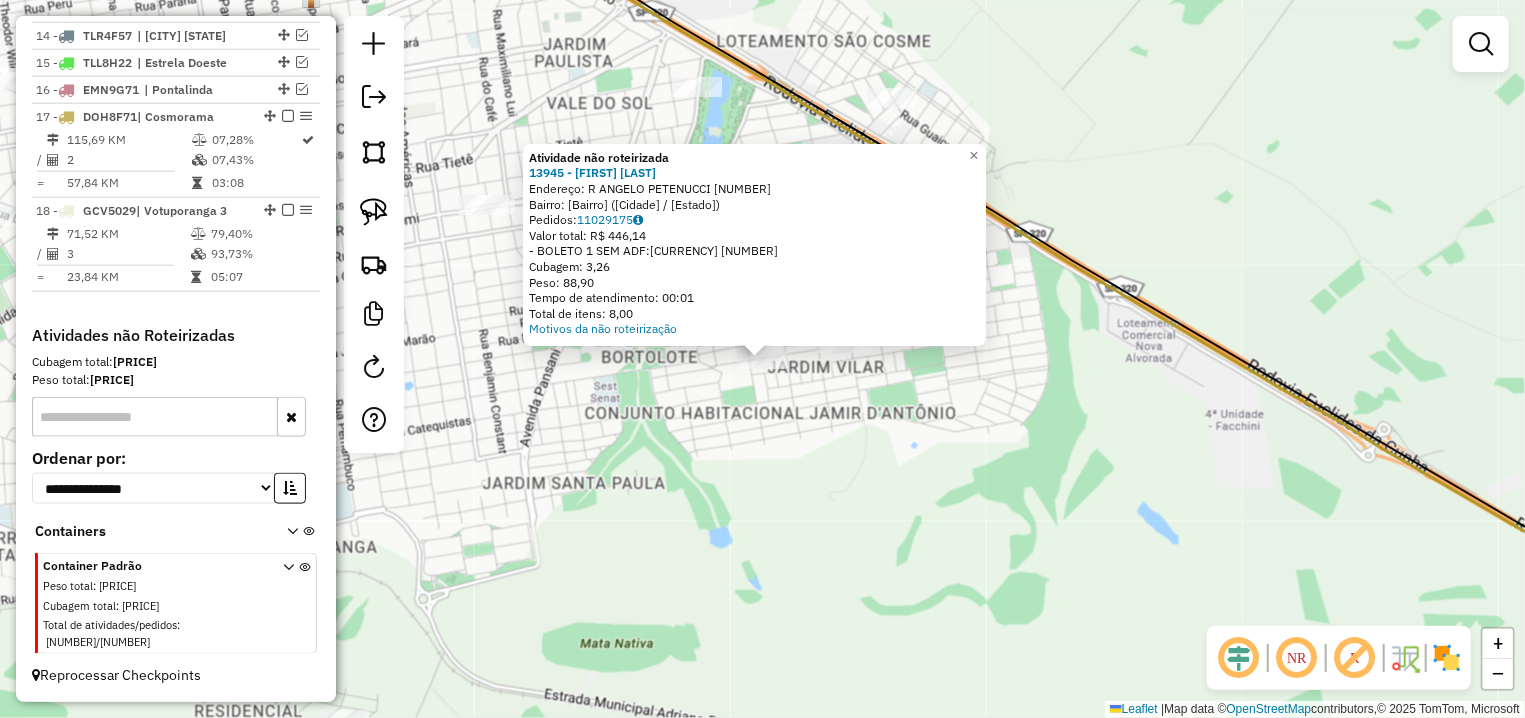 click on "Atividade não roteirizada 13945 - [NAME]  Endereço: R   ANGELO PETENUCCI              5378   Bairro: PARQUE SANTA FELICIA ([CITY] / [STATE])   Pedidos:  11029175   Valor total: R$ 446,14   - BOLETO 1 SEM ADF:  R$ 446,14   Cubagem: 3,26   Peso: 88,90   Tempo de atendimento: 00:01   Total de itens: 8,00  Motivos da não roteirização × Janela de atendimento Grade de atendimento Capacidade Transportadoras Veículos Cliente Pedidos  Rotas Selecione os dias de semana para filtrar as janelas de atendimento  Seg   Ter   Qua   Qui   Sex   Sáb   Dom  Informe o período da janela de atendimento: De: Até:  Filtrar exatamente a janela do cliente  Considerar janela de atendimento padrão  Selecione os dias de semana para filtrar as grades de atendimento  Seg   Ter   Qua   Qui   Sex   Sáb   Dom   Considerar clientes sem dia de atendimento cadastrado  Clientes fora do dia de atendimento selecionado Filtrar as atividades entre os valores definidos abaixo:  Peso mínimo:   Peso máximo:   De:   Até:  De:" 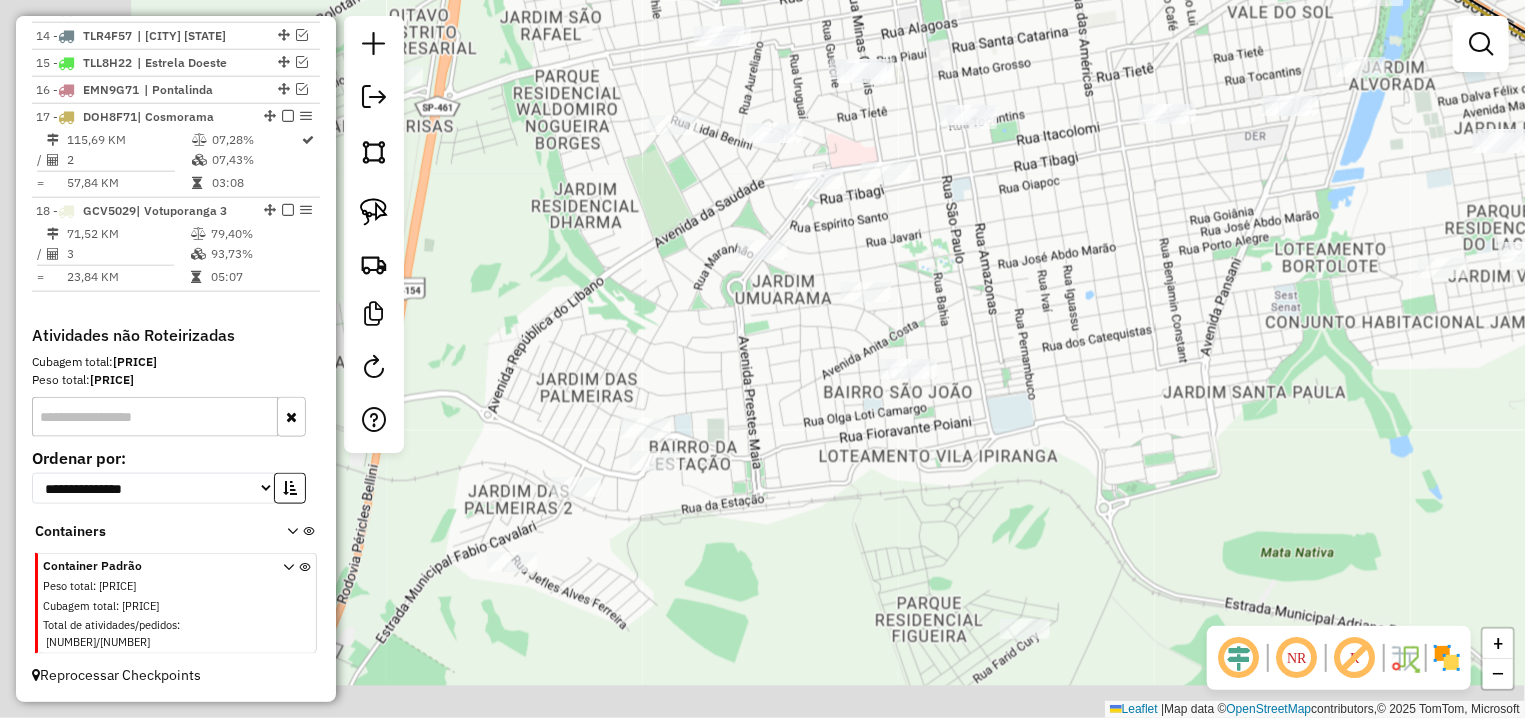 drag, startPoint x: 623, startPoint y: 423, endPoint x: 1321, endPoint y: 331, distance: 704.0369 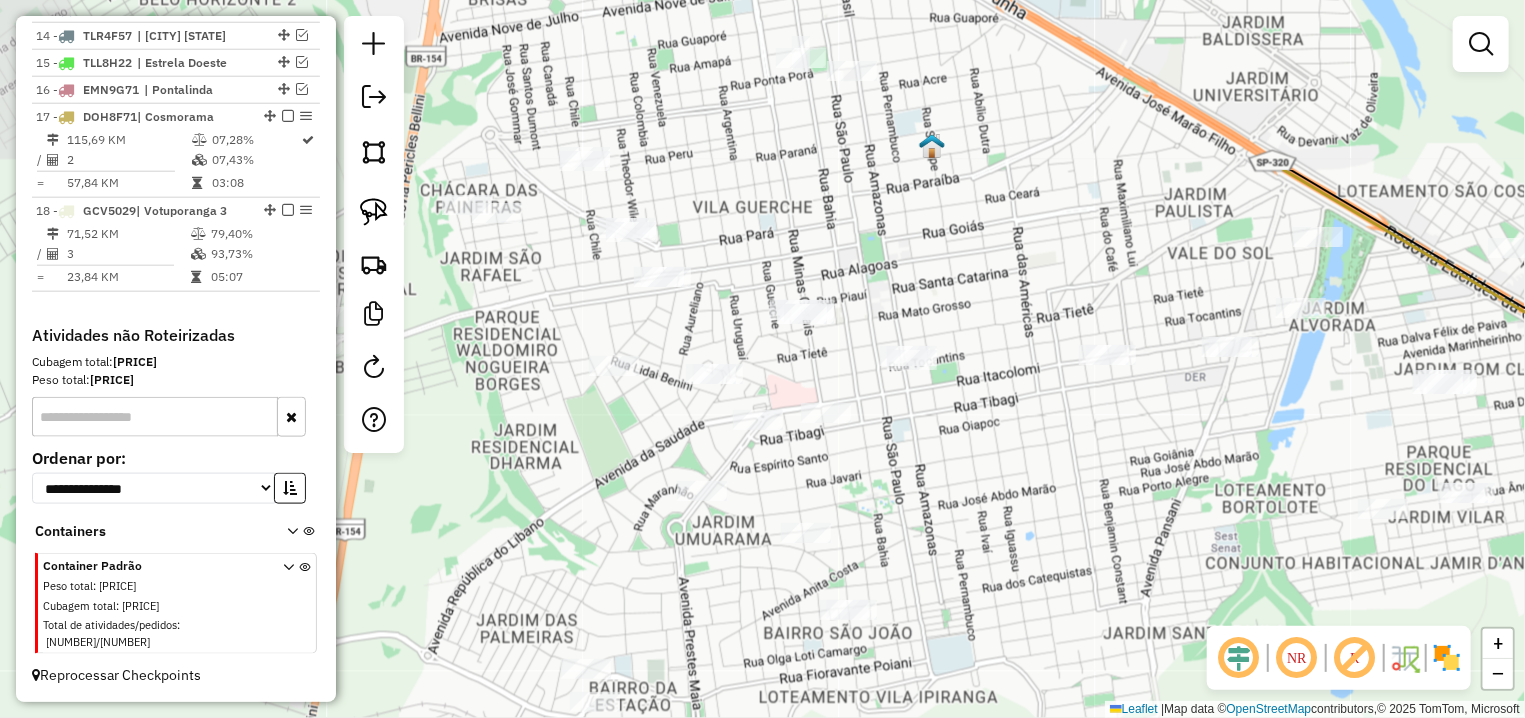 drag, startPoint x: 1033, startPoint y: 210, endPoint x: 956, endPoint y: 452, distance: 253.95473 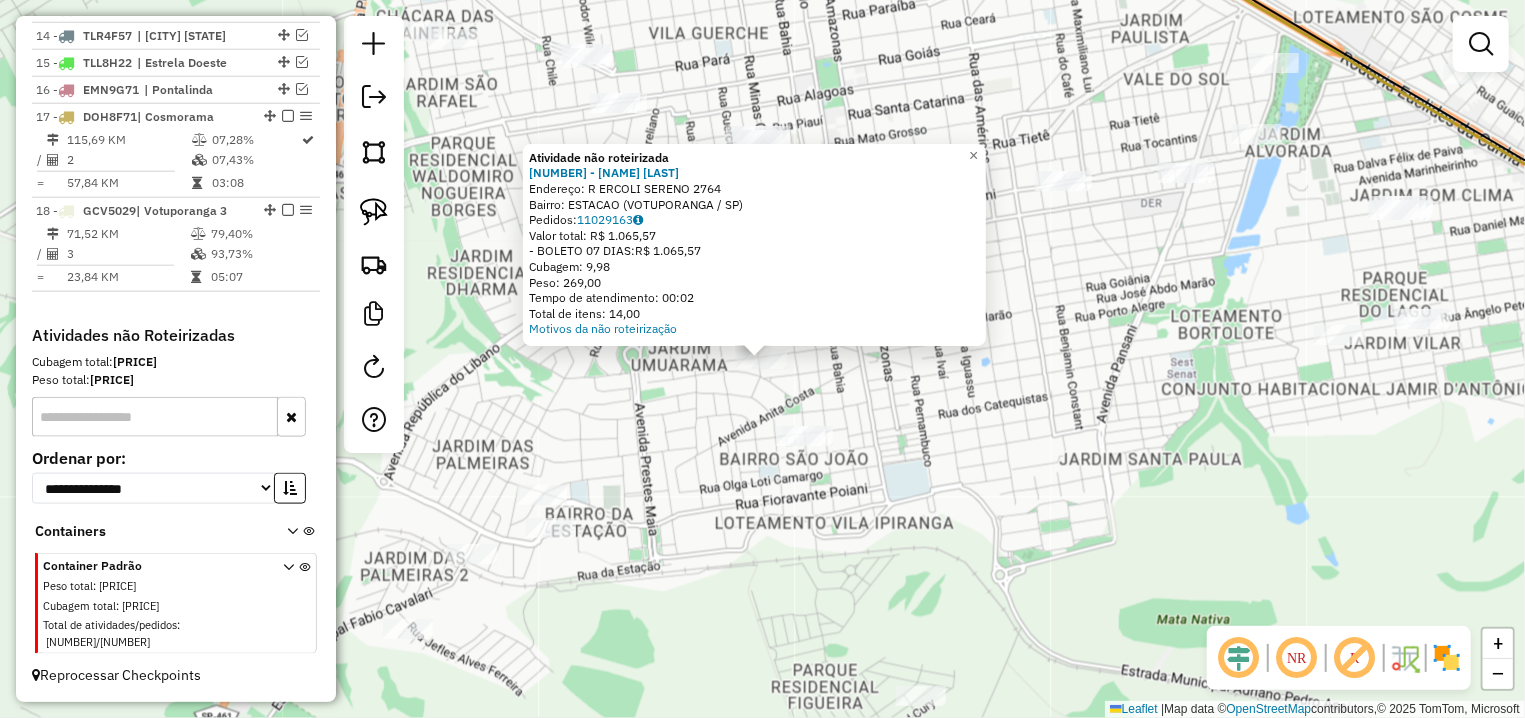 click on "Atividade não roteirizada [NUMBER] - [LAST_NAME] [FIRST_NAME]  Endereço: R   [STREET_NAME]                 [NUMBER]   Bairro: [NEIGHBORHOOD] ([CITY] / [STATE])   Pedidos:  [NUMBER]   Valor total: [CURRENCY] [NUMBER]   - [PAYMENT_METHOD]:  [CURRENCY] [NUMBER]   Cubagem: [NUMBER]   Peso: [NUMBER]   Tempo de atendimento: [TIME]   Total de itens: [NUMBER]  Motivos da não roteirização × Janela de atendimento Grade de atendimento Capacidade Transportadoras Veículos Cliente Pedidos  Rotas Selecione os dias de semana para filtrar as janelas de atendimento  Seg   Ter   Qua   Qui   Sex   Sáb   Dom  Informe o período da janela de atendimento: De: Até:  Filtrar exatamente a janela do cliente  Considerar janela de atendimento padrão  Selecione os dias de semana para filtrar as grades de atendimento  Seg   Ter   Qua   Qui   Sex   Sáb   Dom   Considerar clientes sem dia de atendimento cadastrado  Clientes fora do dia de atendimento selecionado Filtrar as atividades entre os valores definidos abaixo:  Peso mínimo:   Peso máximo:   Cubagem mínima:   De:" 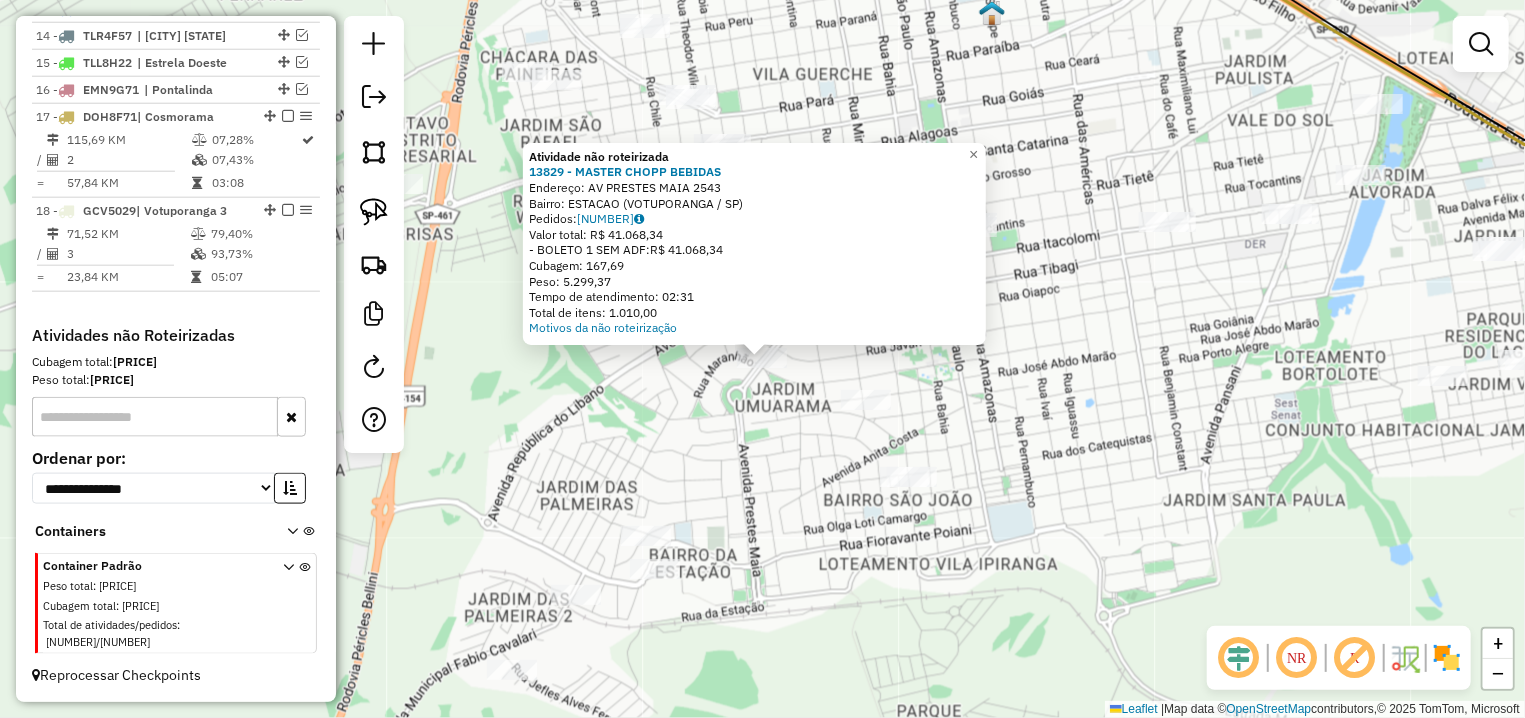 drag, startPoint x: 779, startPoint y: 454, endPoint x: 797, endPoint y: 395, distance: 61.68468 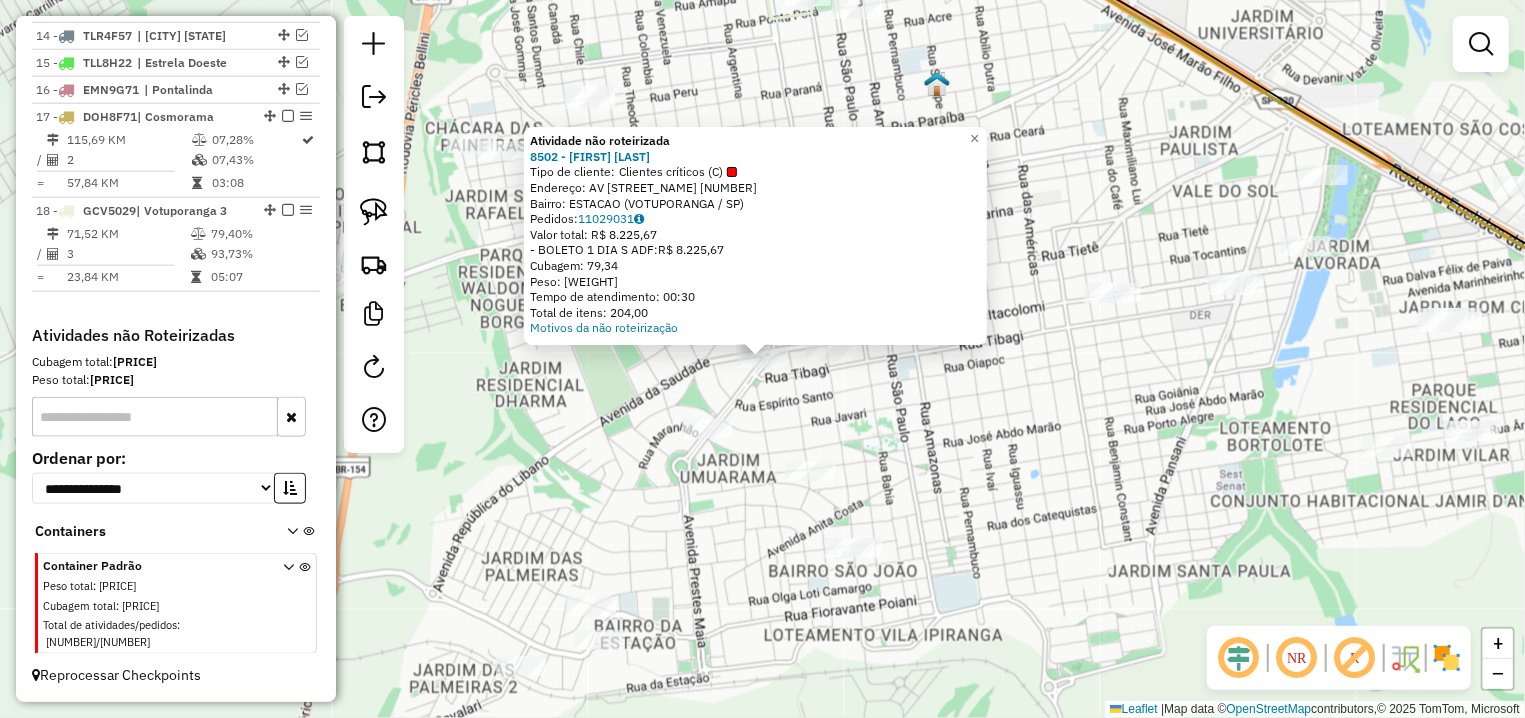 click on "Atividade não roteirizada 8502 - [FIRST] [LAST]  Tipo de cliente:   Clientes críticos (C)   Endereço: [STREET]  [NUMBER]   Bairro: [NEIGHBORHOOD] ([CITY] / [STATE])   Pedidos:  11029031   Valor total: R$ 8.225,67   - BOLETO 1 DIA S ADF:  R$ 8.225,67   Cubagem: 79,34   Peso: 2.138,72   Tempo de atendimento: 00:30   Total de itens: 204,00  Motivos da não roteirização × Janela de atendimento Grade de atendimento Capacidade Transportadoras Veículos Cliente Pedidos  Rotas Selecione os dias de semana para filtrar as janelas de atendimento  Seg   Ter   Qua   Qui   Sex   Sáb   Dom  Informe o período da janela de atendimento: De: Até:  Filtrar exatamente a janela do cliente  Considerar janela de atendimento padrão  Selecione os dias de semana para filtrar as grades de atendimento  Seg   Ter   Qua   Qui   Sex   Sáb   Dom   Considerar clientes sem dia de atendimento cadastrado  Clientes fora do dia de atendimento selecionado Filtrar as atividades entre os valores definidos abaixo:  De:  +" 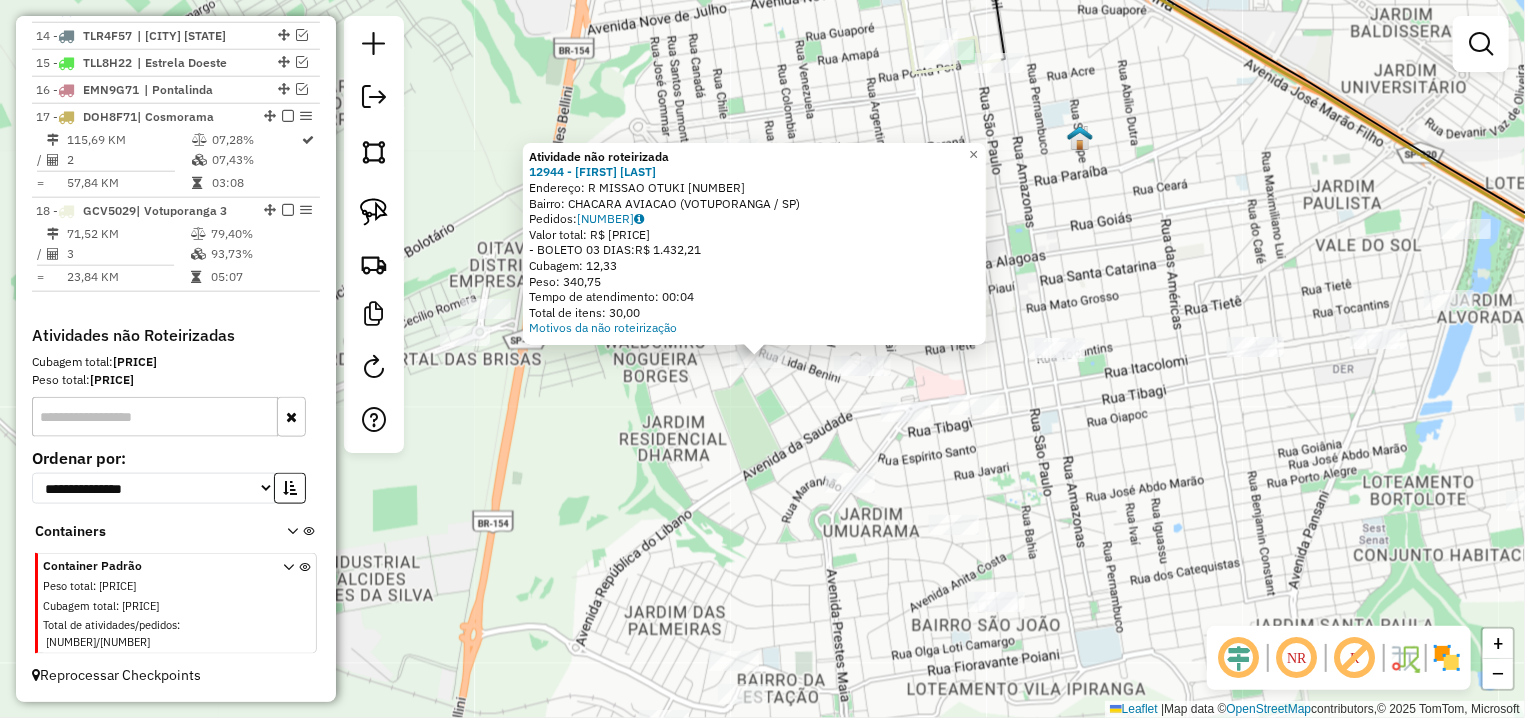 click on "Atividade não roteirizada [NUMBER] - [FIRST] [LAST] [LAST] Endereço: R [STREET] Bairro: [NEIGHBORHOOD] ([CITY] / [STATE]) Pedidos: [NUMBER] Valor total: R$ [AMOUNT] - BOLETO [DAYS] DIAS: R$ [AMOUNT] Cubagem: [AMOUNT] Peso: [AMOUNT] Tempo de atendimento: [TIME] Total de itens: [AMOUNT] Motivos da não roteirização × Janela de atendimento Grade de atendimento Capacidade Transportadoras Veículos Cliente Pedidos Rotas Selecione os dias de semana para filtrar as janelas de atendimento Seg Ter Qua Qui Sex Sáb Dom Informe o período da janela de atendimento: De: Até: Filtrar exatamente a janela do cliente Considerar janela de atendimento padrão Selecione os dias de semana para filtrar as grades de atendimento Seg Ter Qua Qui Sex Sáb Dom Considerar clientes sem dia de atendimento cadastrado Clientes fora do dia de atendimento selecionado Filtrar as atividades entre os valores definidos abaixo: Peso mínimo: Peso máximo: De: Até: De:" 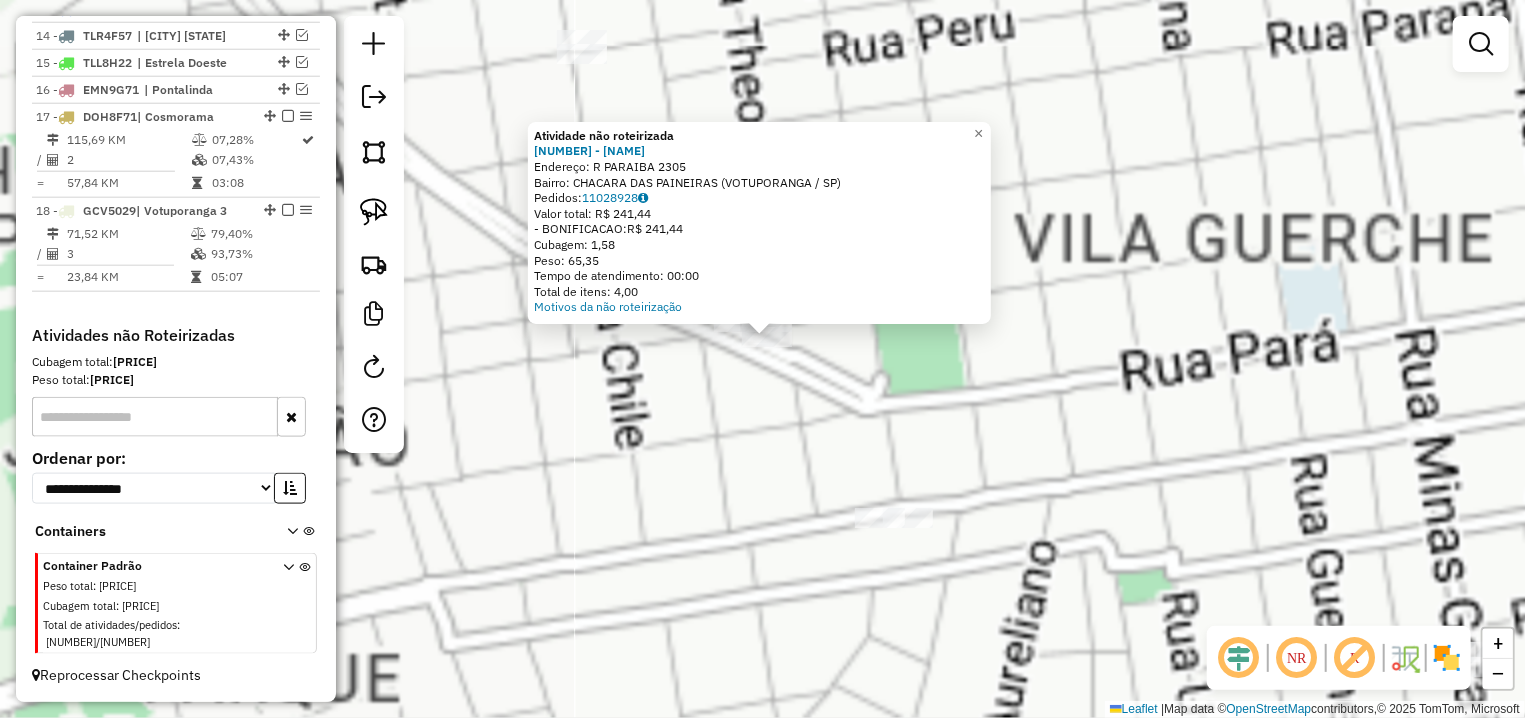click on "Atividade não roteirizada [NUMBER] - [NAME] Endereço: [STREET_NAME] [NUMBER] Bairro: [NEIGHBORHOOD] ([CITY] / [STATE]) Pedidos: [NUMBER] Valor total: [CURRENCY] [AMOUNT] - [PAYMENT_METHOD]: [CURRENCY] [AMOUNT] Cubagem: [AMOUNT] Peso: [AMOUNT] Tempo de atendimento: [TIME] Total de itens: [AMOUNT] Motivos da não roteirização × Janela de atendimento Grade de atendimento Capacidade Transportadoras Veículos Cliente Pedidos Rotas Selecione os dias de semana para filtrar as janelas de atendimento Seg Ter Qua Qui Sex Sáb Dom Informe o período da janela de atendimento: De: Até: Filtrar exatamente a janela do cliente Considerar janela de atendimento padrão Selecione os dias de semana para filtrar as grades de atendimento Seg Ter Qua Qui Sex Sáb Dom Considerar clientes sem dia de atendimento cadastrado Clientes fora do dia de atendimento selecionado Filtrar as atividades entre os valores definidos abaixo: Peso mínimo: Peso máximo: Cubagem mínima: +" 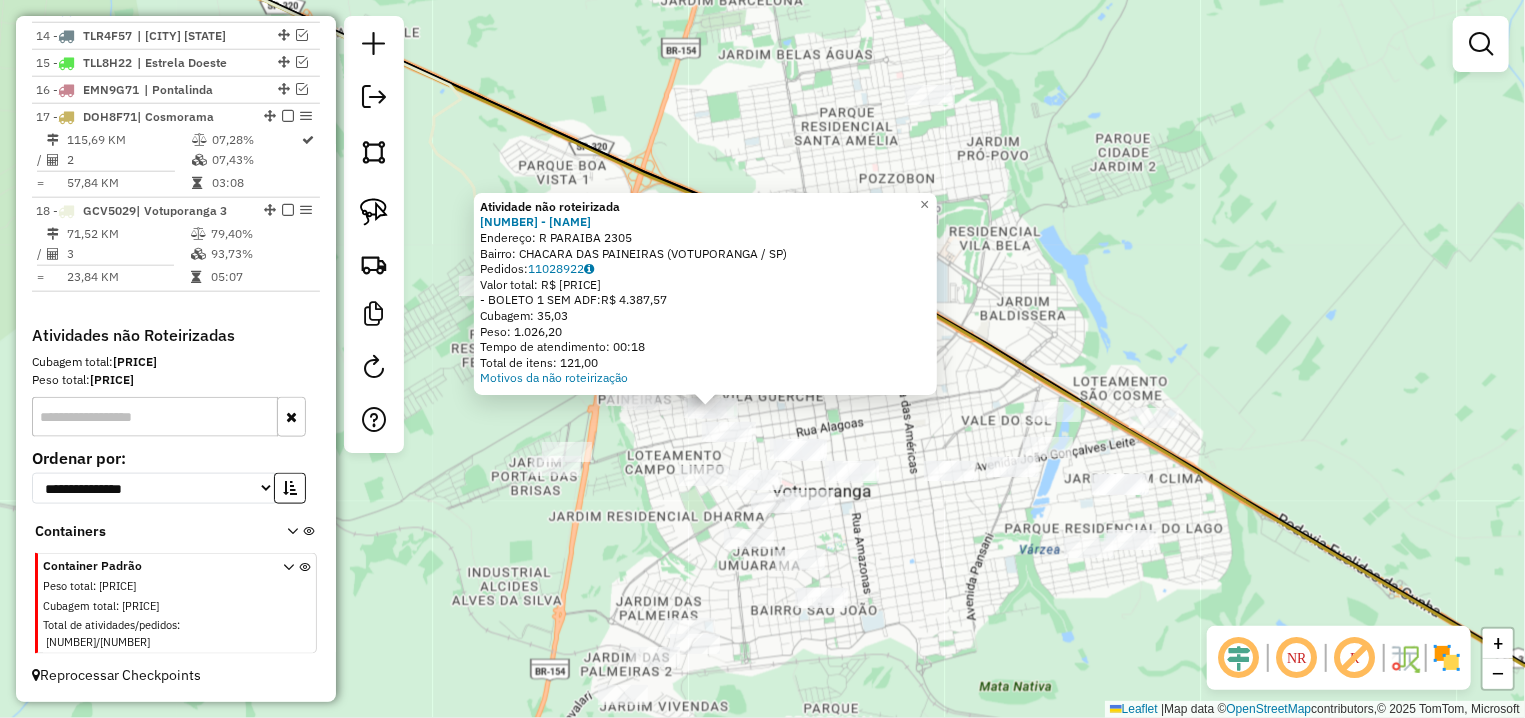 drag, startPoint x: 652, startPoint y: 559, endPoint x: 662, endPoint y: 430, distance: 129.38702 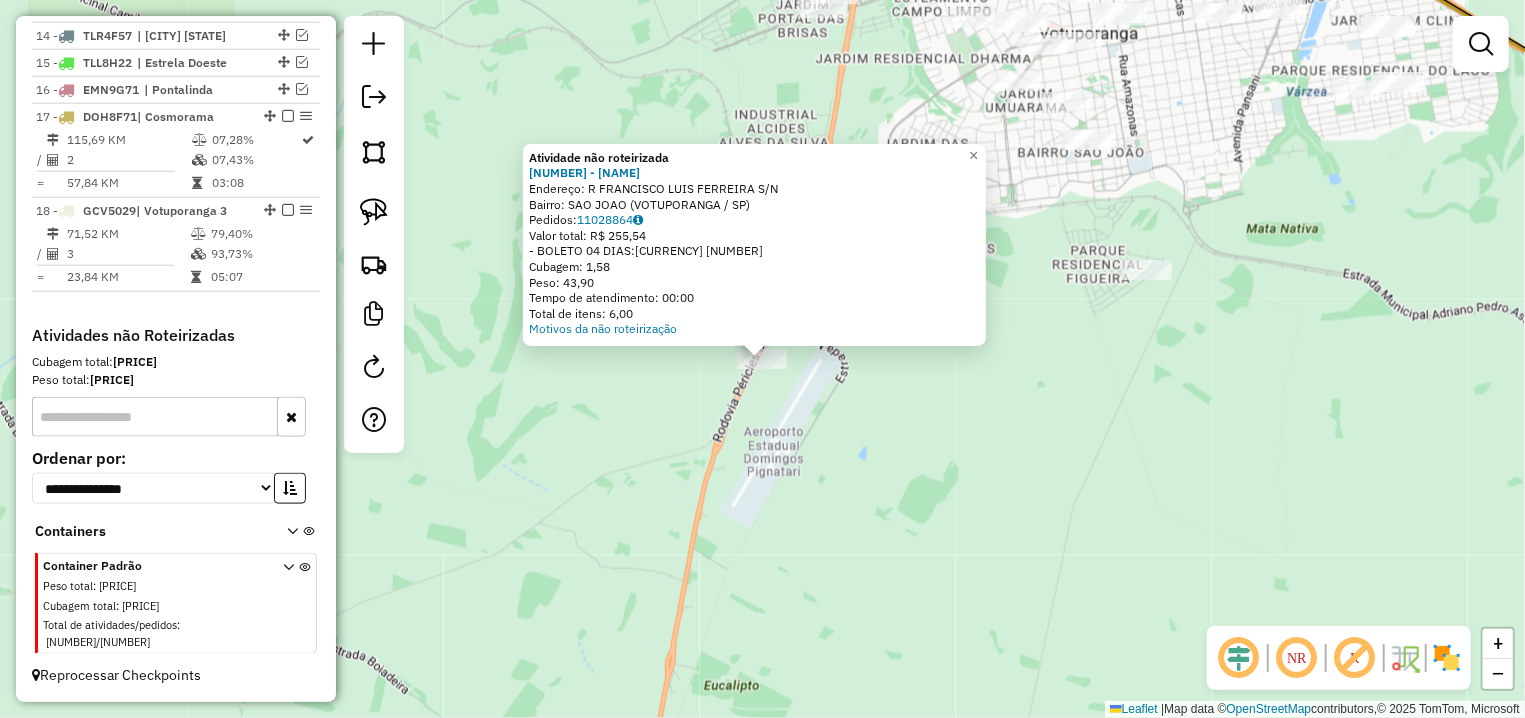 drag, startPoint x: 846, startPoint y: 411, endPoint x: 854, endPoint y: 401, distance: 12.806249 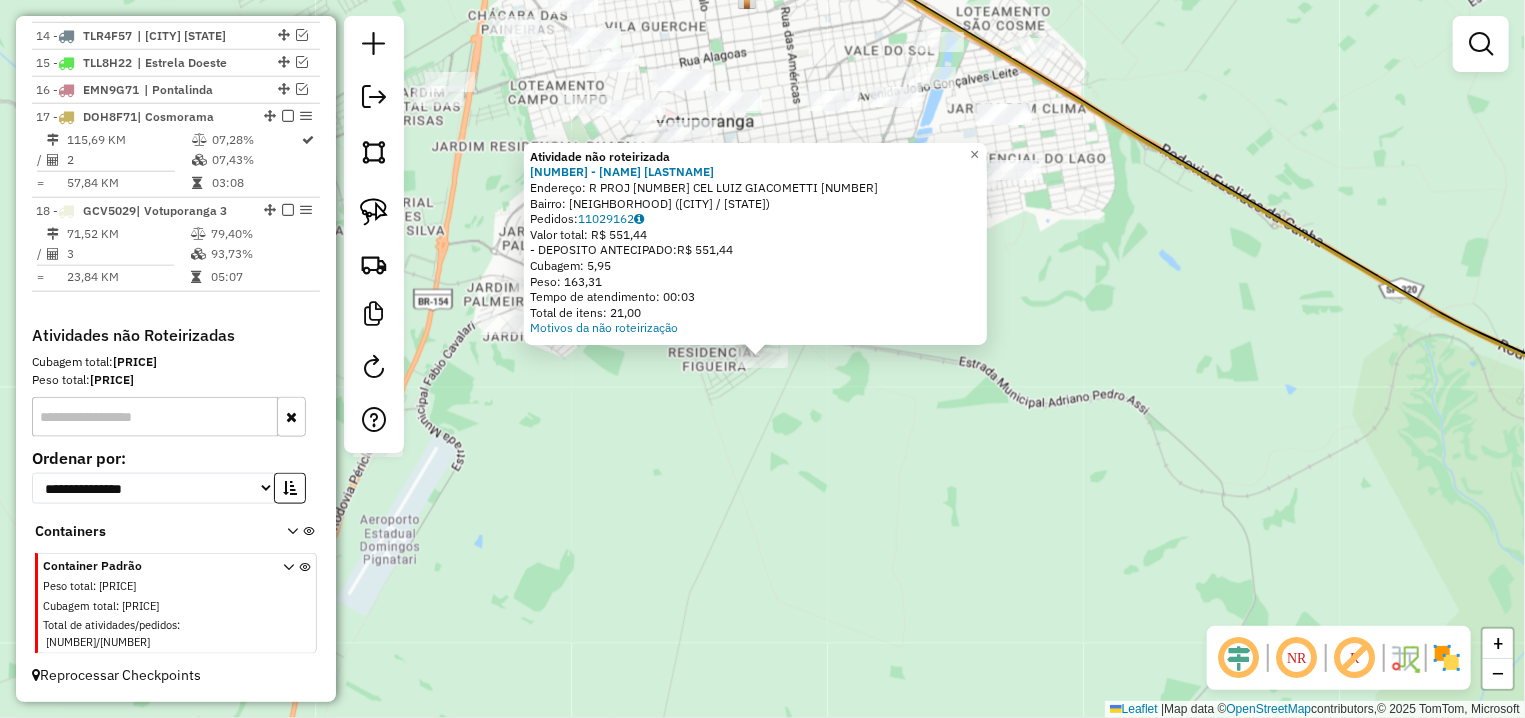 click on "Atividade não roteirizada [NUMBER] - [FIRST] [LAST]  Endereço: R   PROJ [NUMBER]  CEL LUIZ GIACOMETTI [NUMBER]   Bairro: [NEIGHBORHOOD] ([CITY] / [STATE])   Pedidos:  [ORDER_ID]   Valor total: R$ [PRICE]   - DEPOSITO ANTECIPADO:  R$ [PRICE]   Cubagem: [CUBAGE]   Peso: [WEIGHT]   Tempo de atendimento: [TIME]   Total de itens: [ITEMS]  Motivos da não roteirização × Janela de atendimento Grade de atendimento Capacidade Transportadoras Veículos Cliente Pedidos  Rotas Selecione os dias de semana para filtrar as janelas de atendimento  Seg   Ter   Qua   Qui   Sex   Sáb   Dom  Informe o período da janela de atendimento: De: Até:  Filtrar exatamente a janela do cliente  Considerar janela de atendimento padrão  Selecione os dias de semana para filtrar as grades de atendimento  Seg   Ter   Qua   Qui   Sex   Sáb   Dom   Considerar clientes sem dia de atendimento cadastrado  Clientes fora do dia de atendimento selecionado Filtrar as atividades entre os valores definidos abaixo:  Peso mínimo:   Peso máximo:   De:  +" 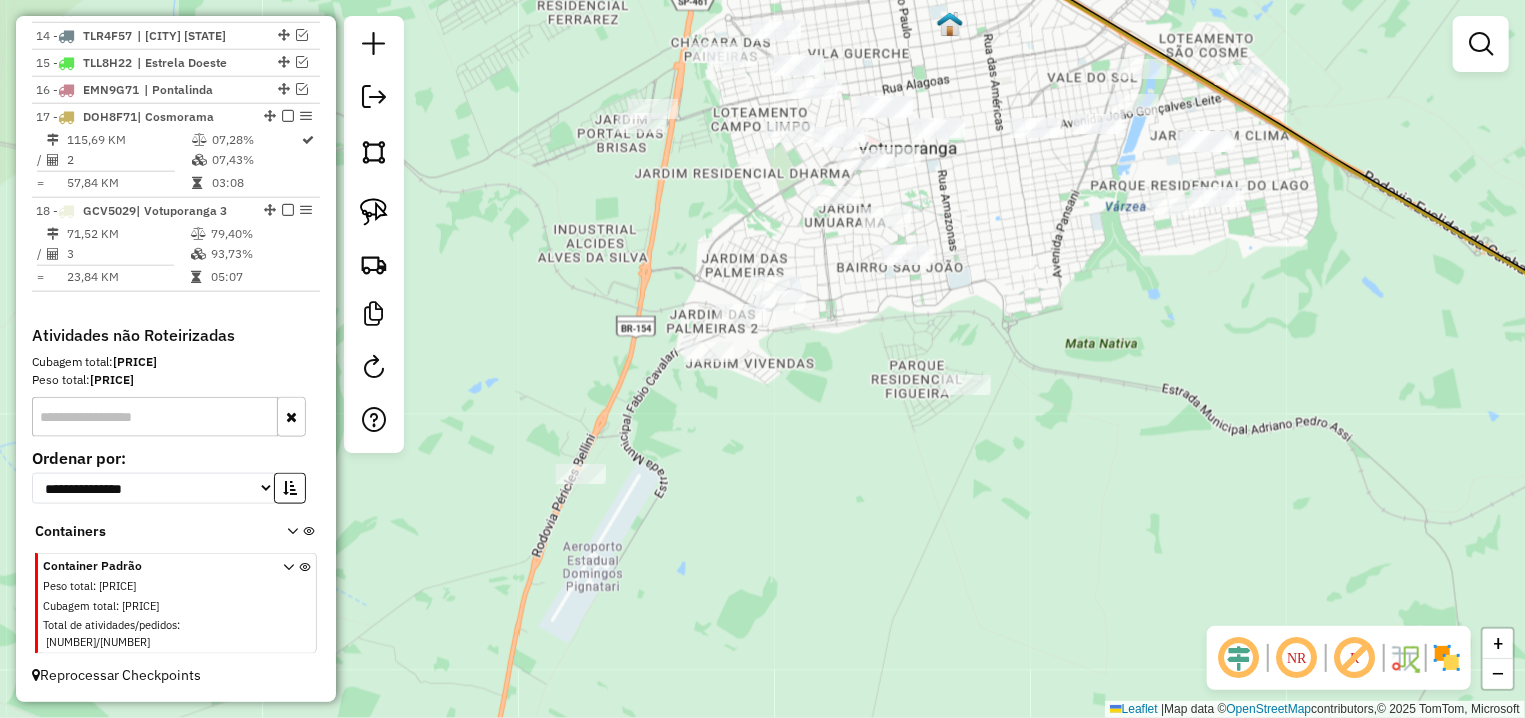 drag, startPoint x: 585, startPoint y: 422, endPoint x: 706, endPoint y: 374, distance: 130.17296 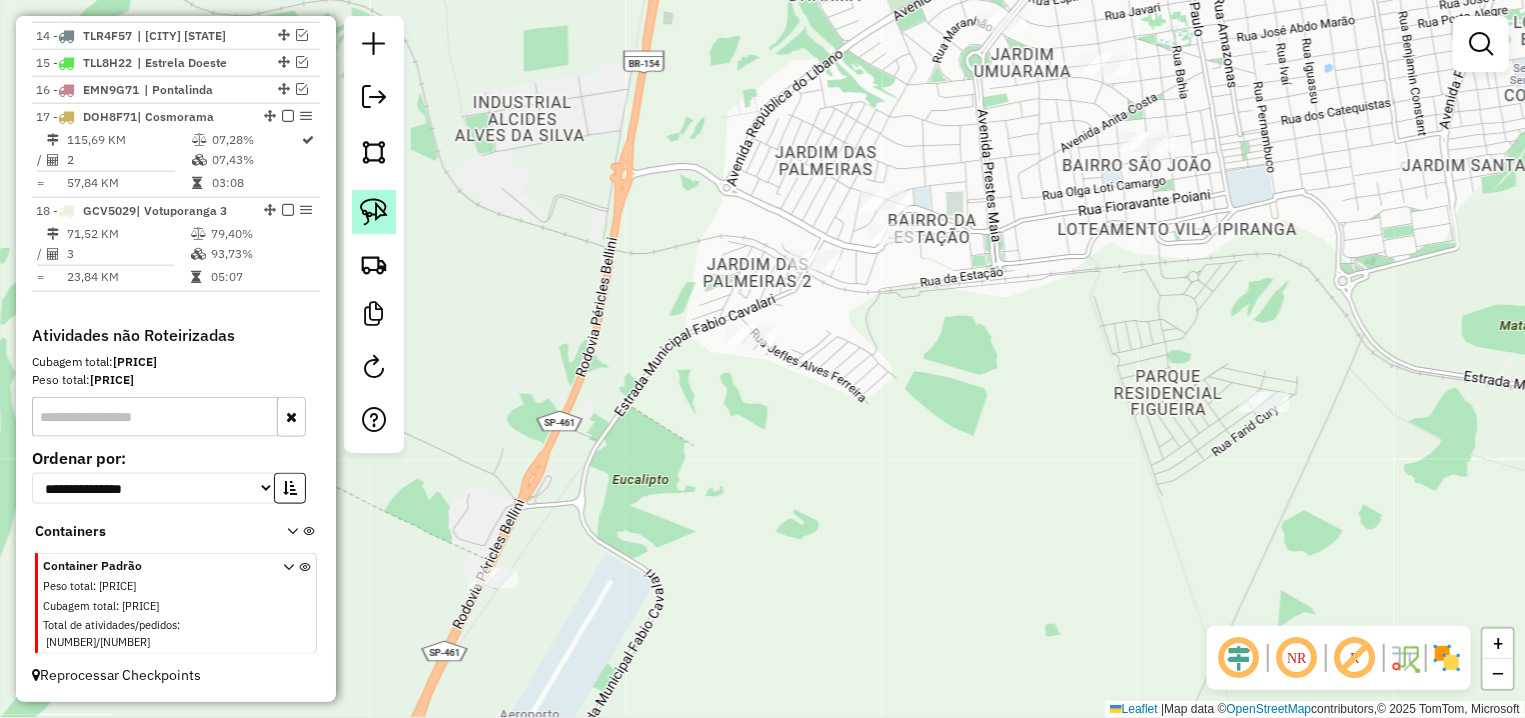 click 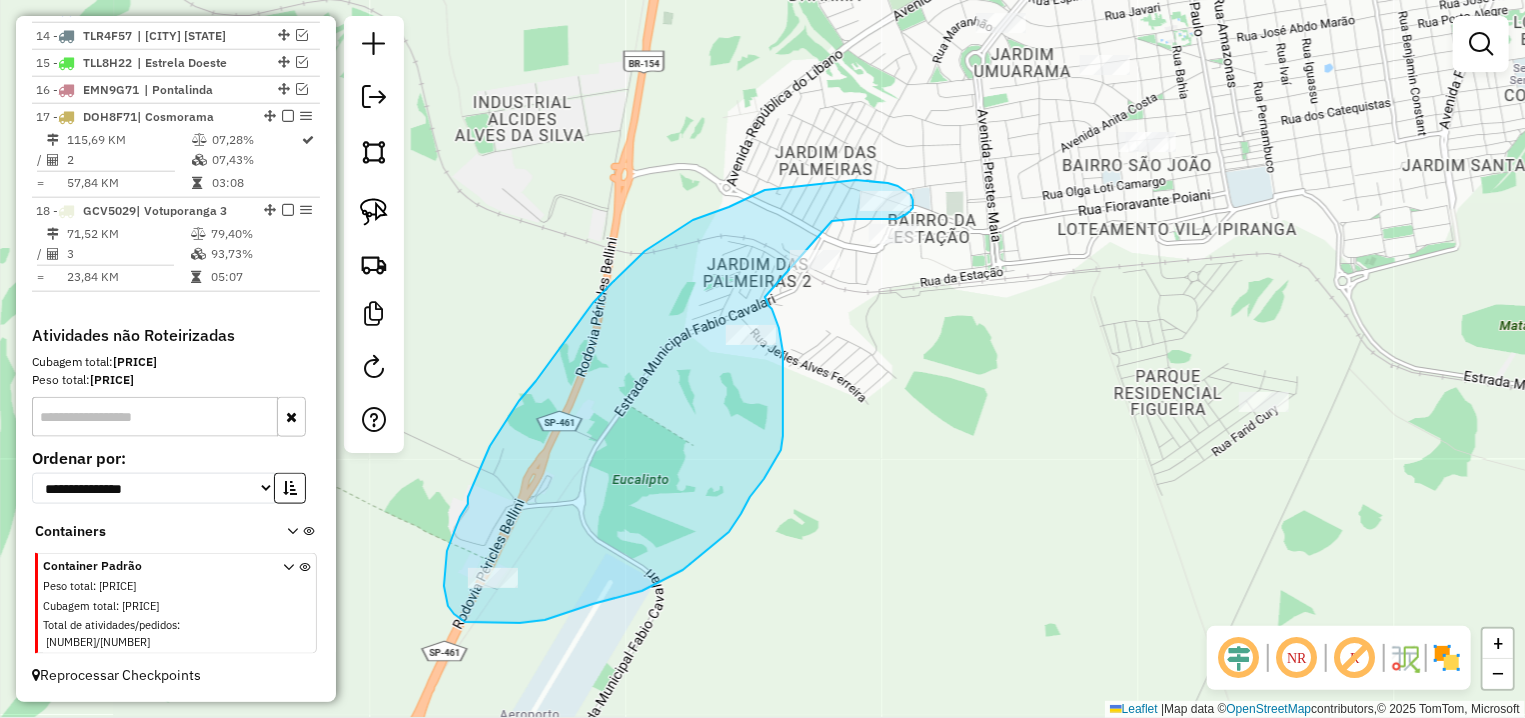 drag, startPoint x: 867, startPoint y: 219, endPoint x: 759, endPoint y: 289, distance: 128.7012 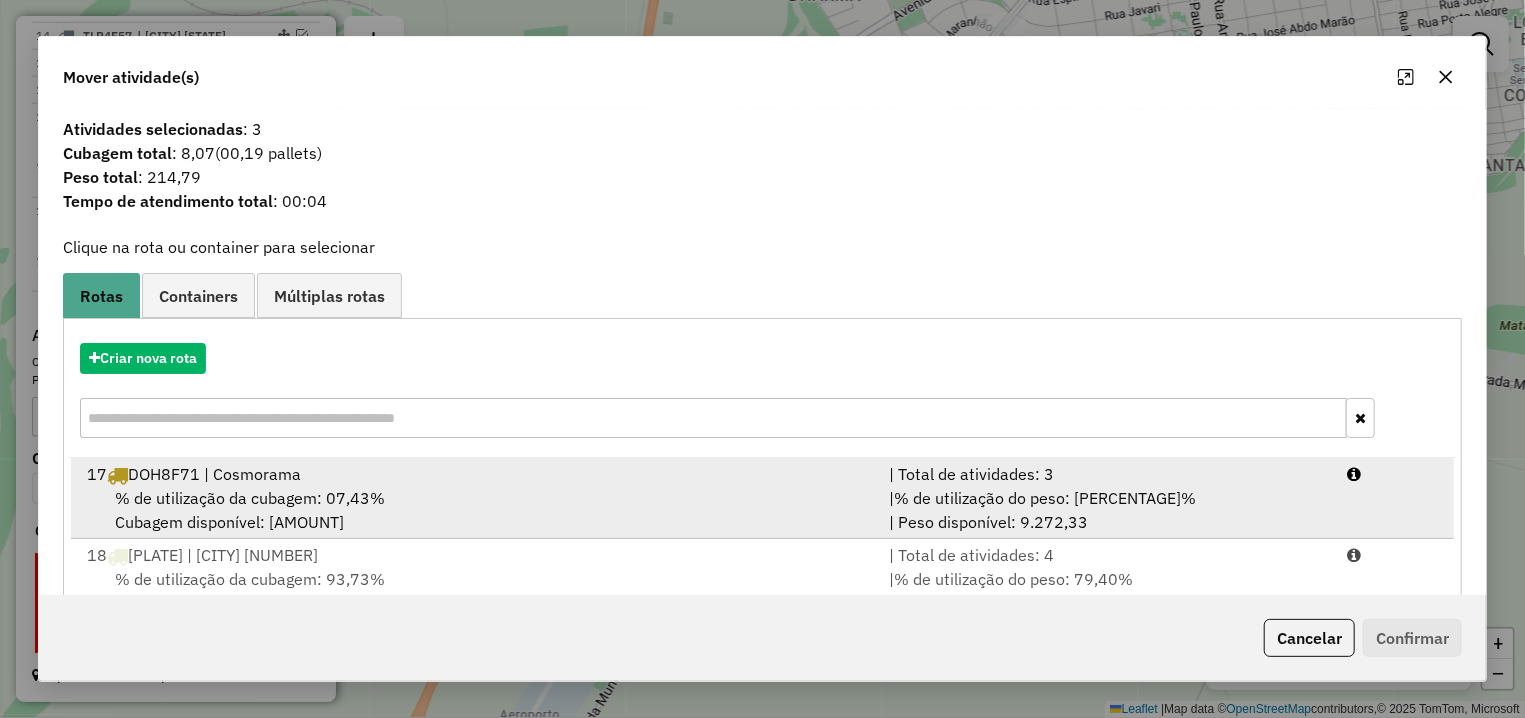 scroll, scrollTop: 60, scrollLeft: 0, axis: vertical 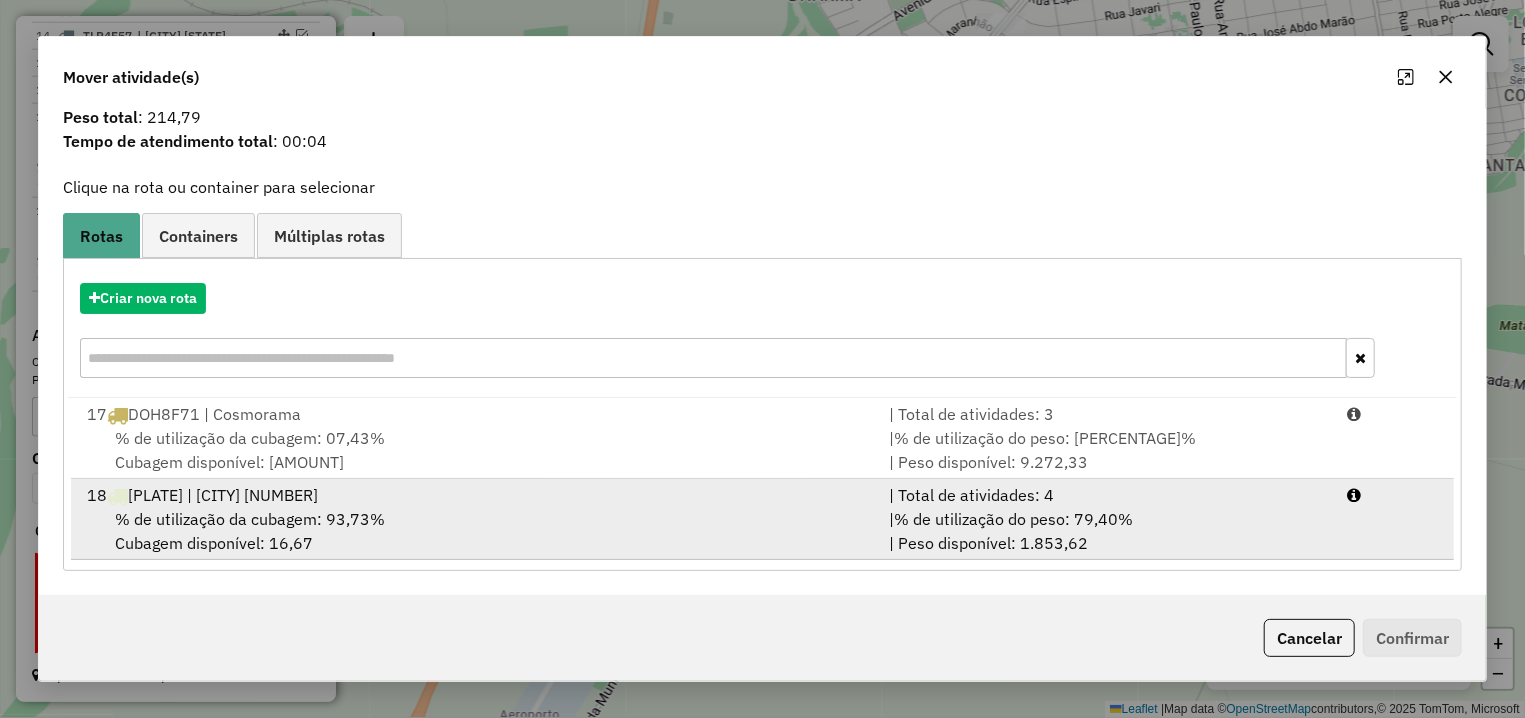 click on "[NUMBER]  GCV5029 | [CITY]" at bounding box center (476, 495) 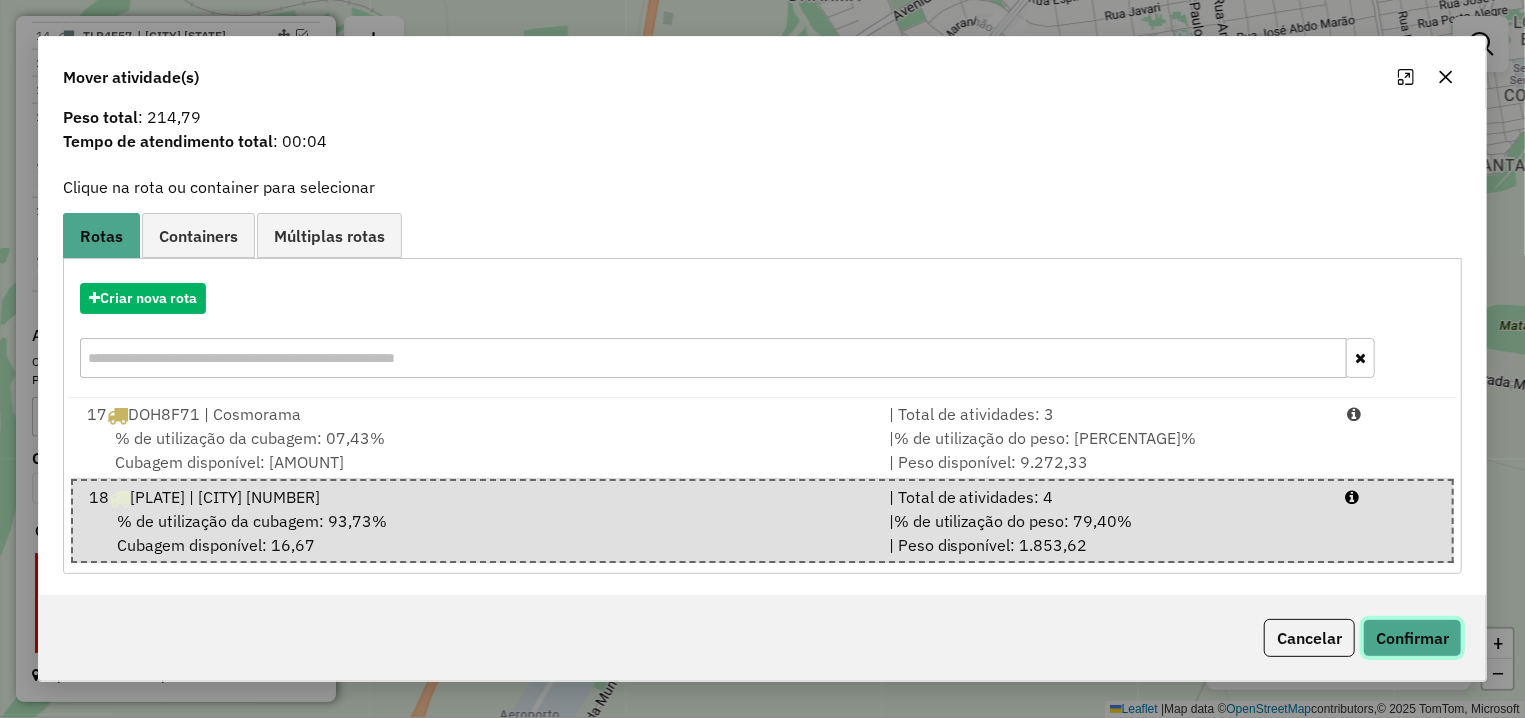 click on "Confirmar" 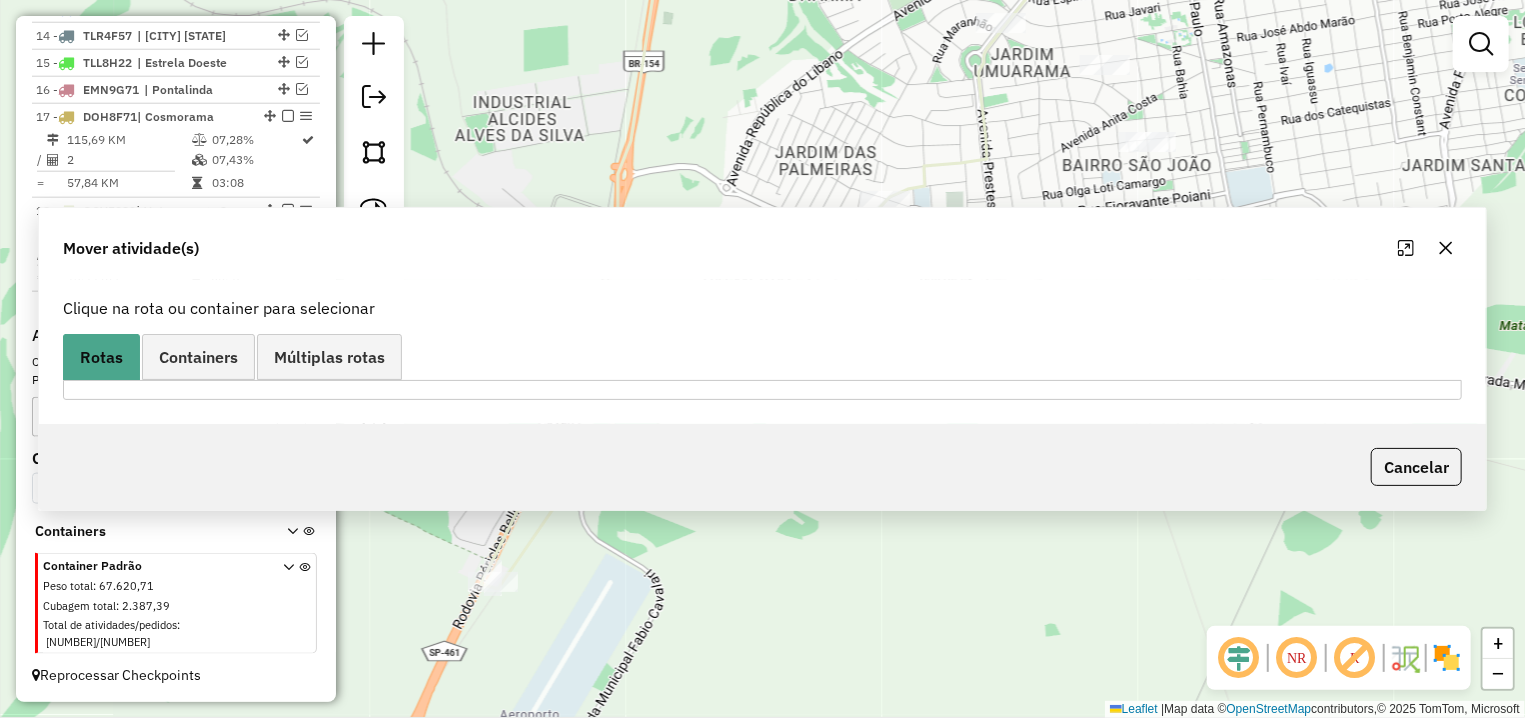 scroll, scrollTop: 0, scrollLeft: 0, axis: both 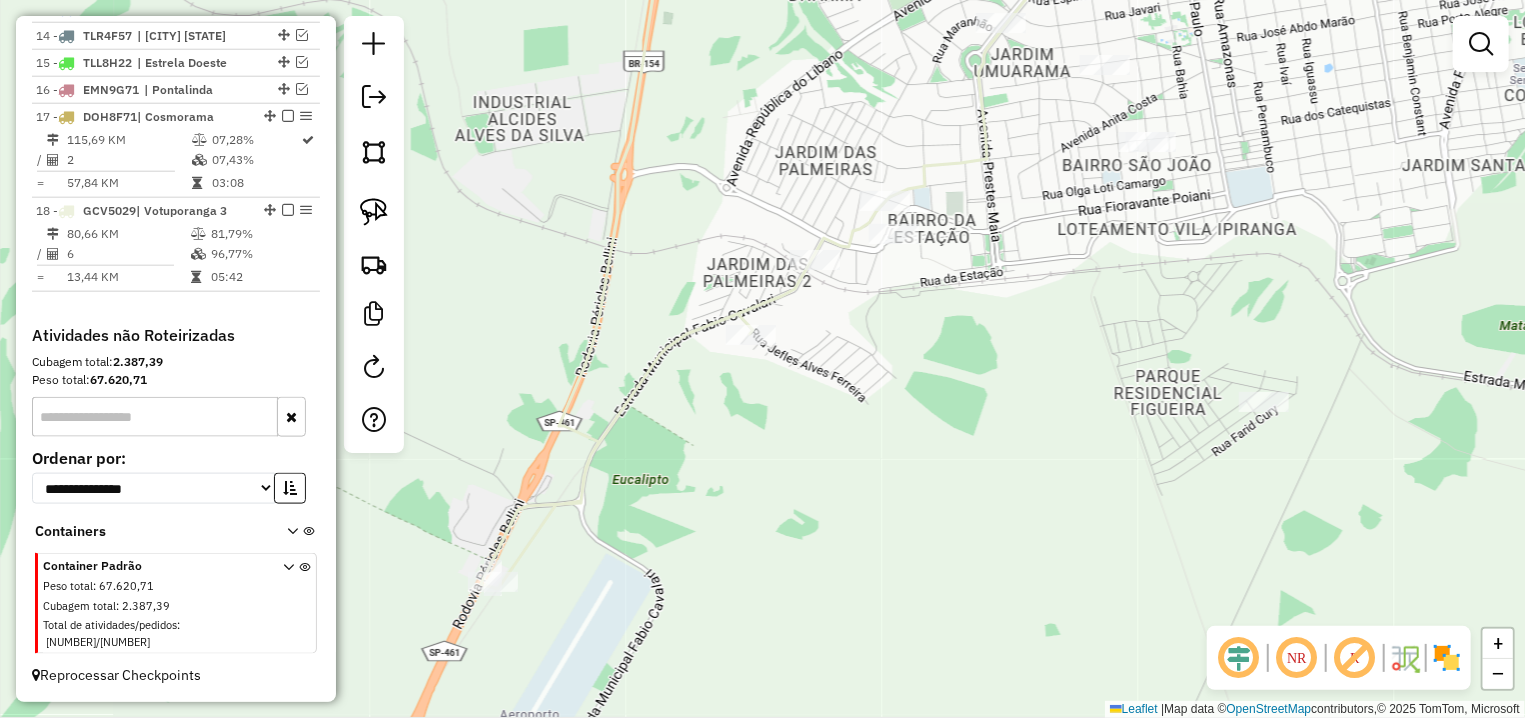 select on "**********" 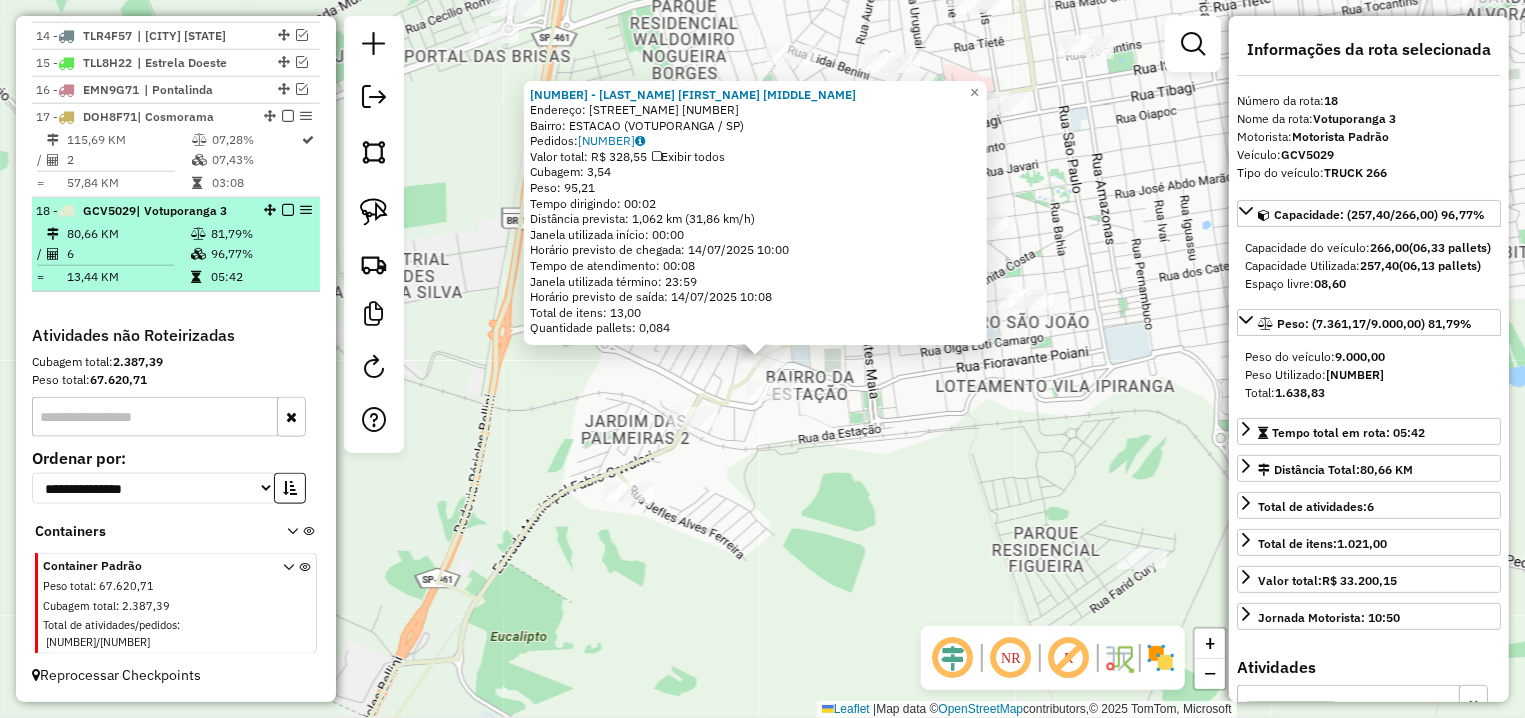 click at bounding box center (288, 210) 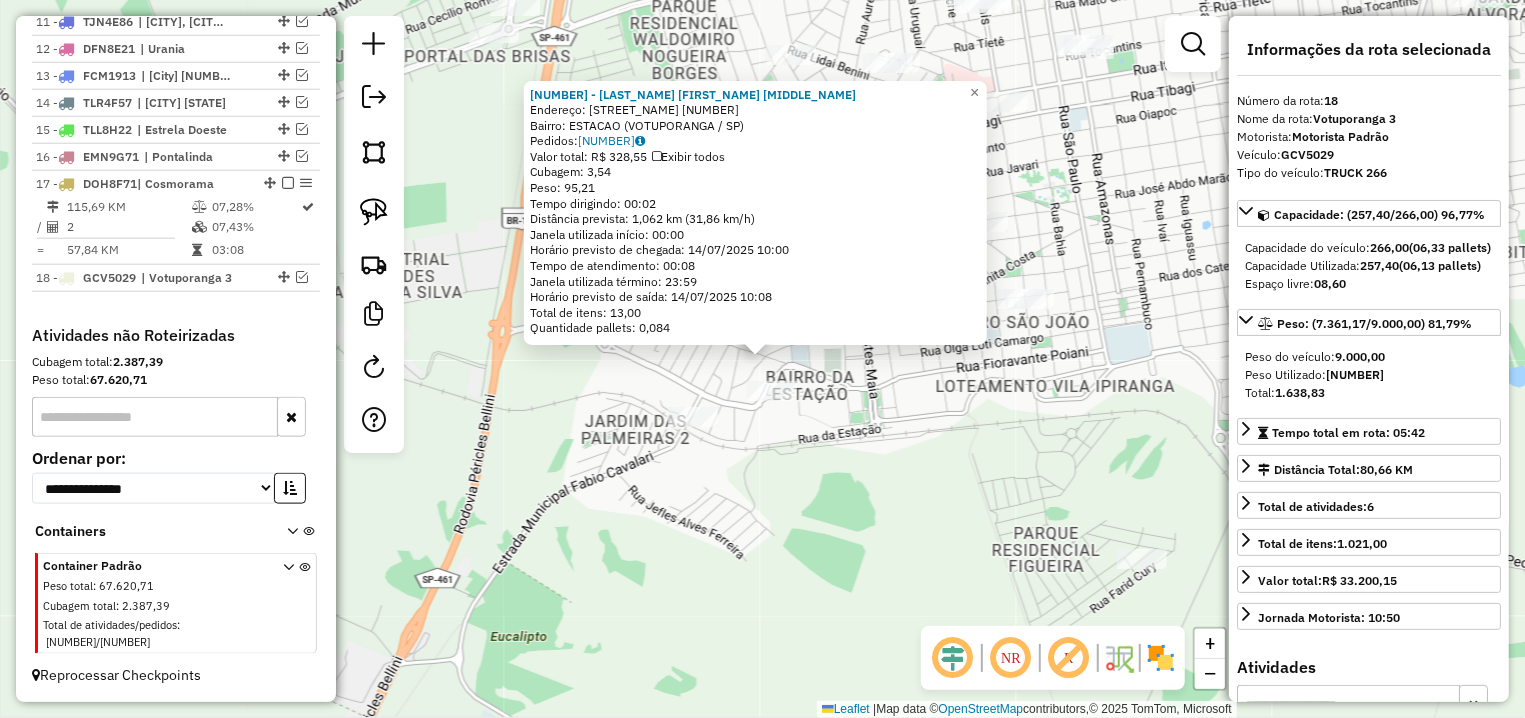 scroll, scrollTop: 1062, scrollLeft: 0, axis: vertical 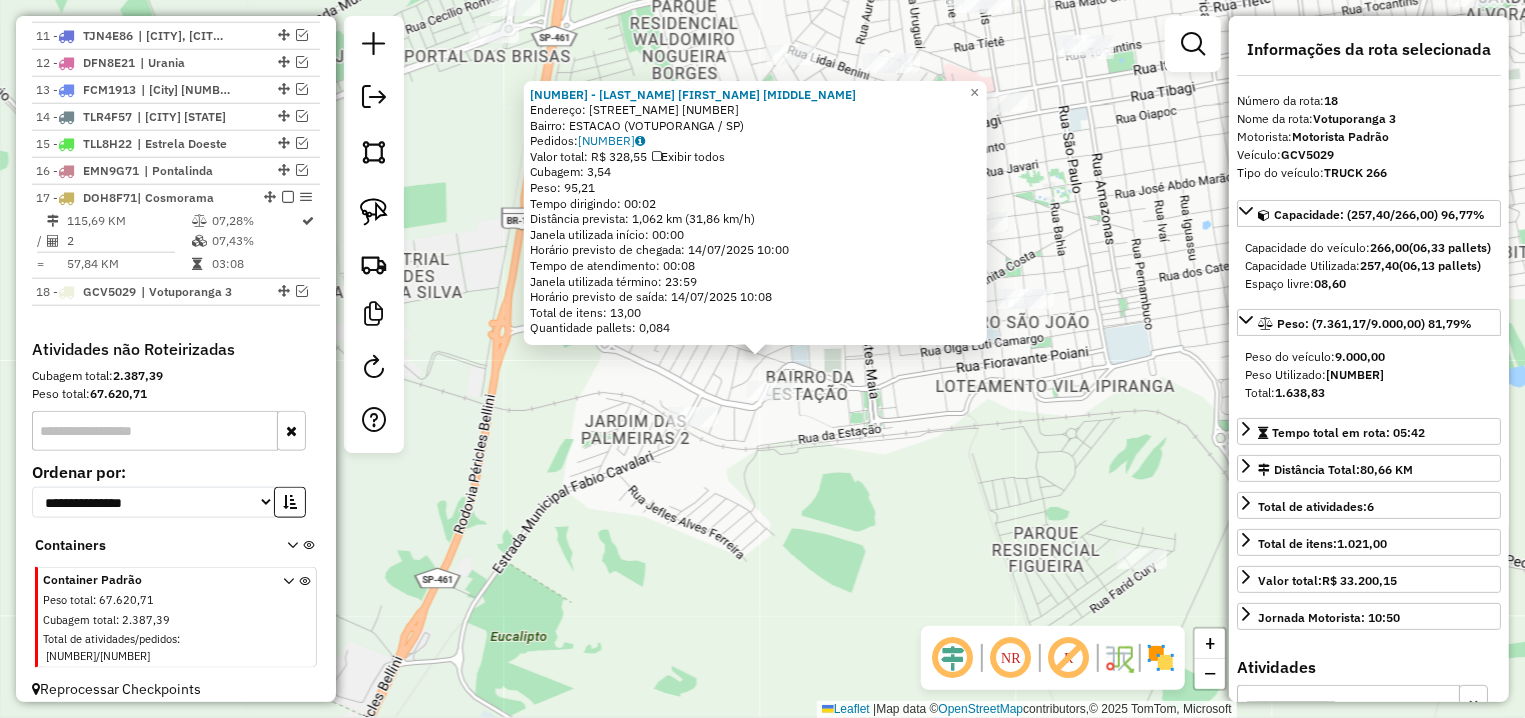 click on "[NUMBER] - [NAME]  Endereço: R   VALDIMIR R CASAGRANDE         [NUMBER]   Bairro: ESTACAO ([CITY] / [STATE])   Pedidos:  [NUMBER]   Valor total: R$ [PRICE]   Exibir todos   Cubagem: [NUMBER]  Peso: [NUMBER]  Tempo dirigindo: [TIME]   Distância prevista: [NUMBER] km ([NUMBER] km/h)   Janela utilizada início: [TIME]   Horário previsto de chegada: [DATE] [TIME]   Tempo de atendimento: [TIME]   Janela utilizada término: [TIME]   Horário previsto de saída: [DATE] [TIME]   Total de itens: [NUMBER]   Quantidade pallets: [NUMBER]  × Janela de atendimento Grade de atendimento Capacidade Transportadoras Veículos Cliente Pedidos  Rotas Selecione os dias de semana para filtrar as janelas de atendimento  Seg   Ter   Qua   Qui   Sex   Sáb   Dom  Informe o período da janela de atendimento: De: Até:  Filtrar exatamente a janela do cliente  Considerar janela de atendimento padrão  Selecione os dias de semana para filtrar as grades de atendimento  Seg   Ter   Qua   Qui   Sex   Sáb   Dom   Peso mínimo:   Peso máximo:  De:" 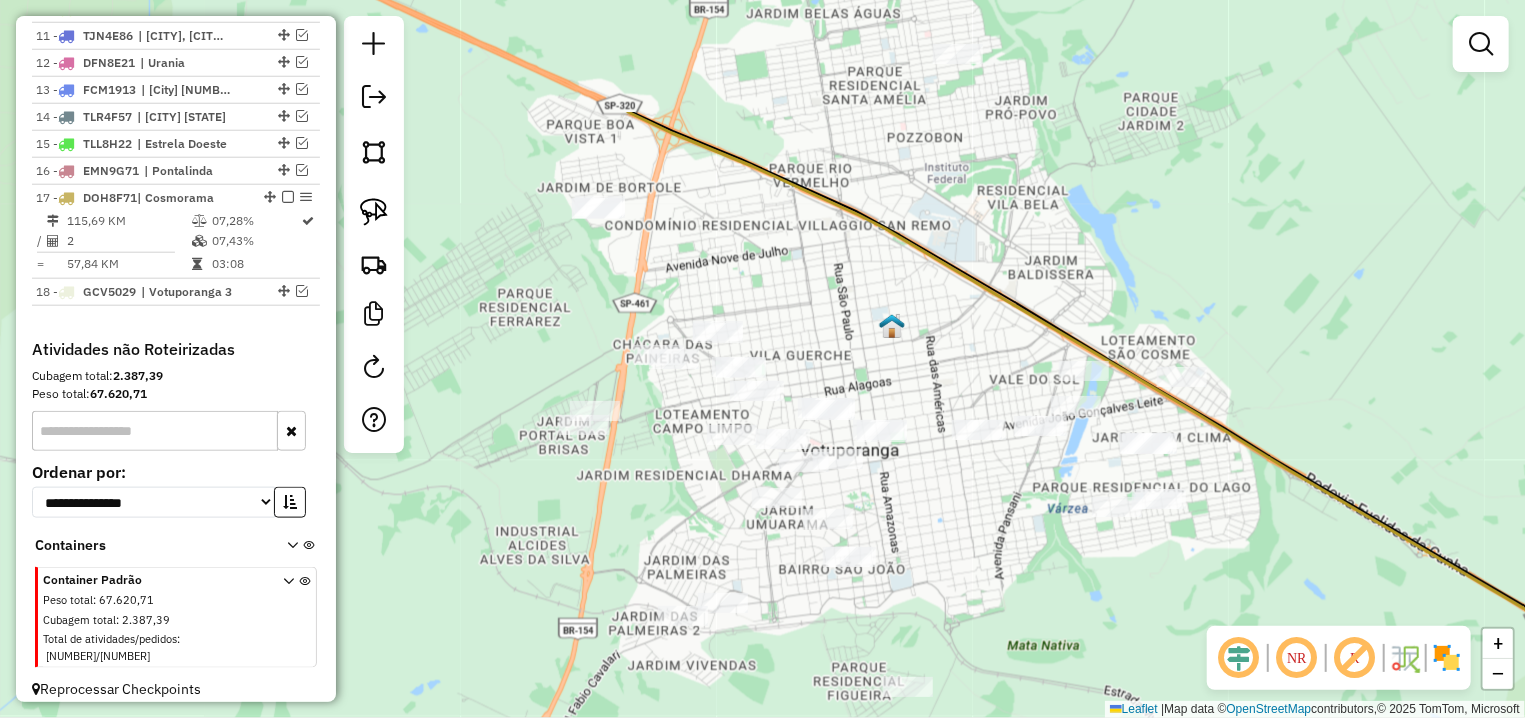 drag, startPoint x: 824, startPoint y: 348, endPoint x: 714, endPoint y: 530, distance: 212.65935 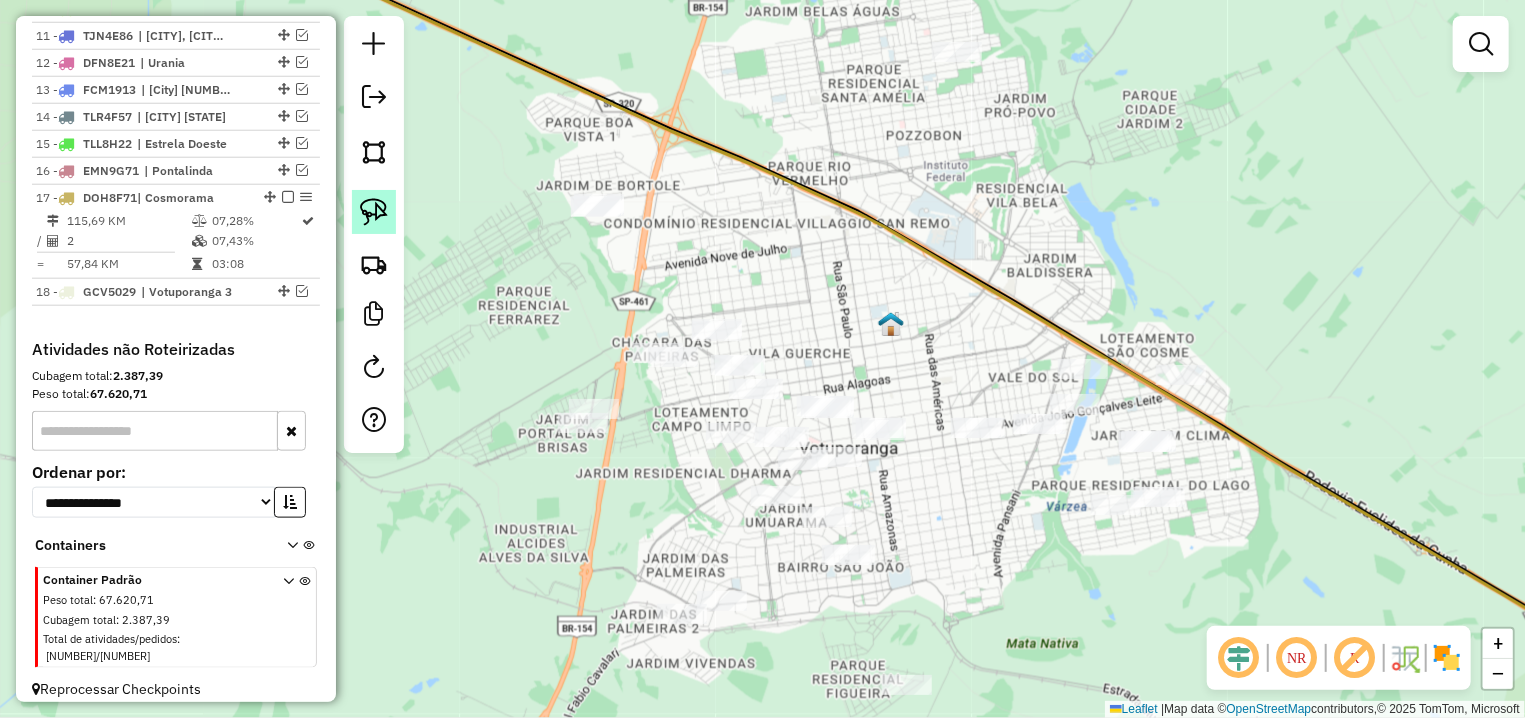 click 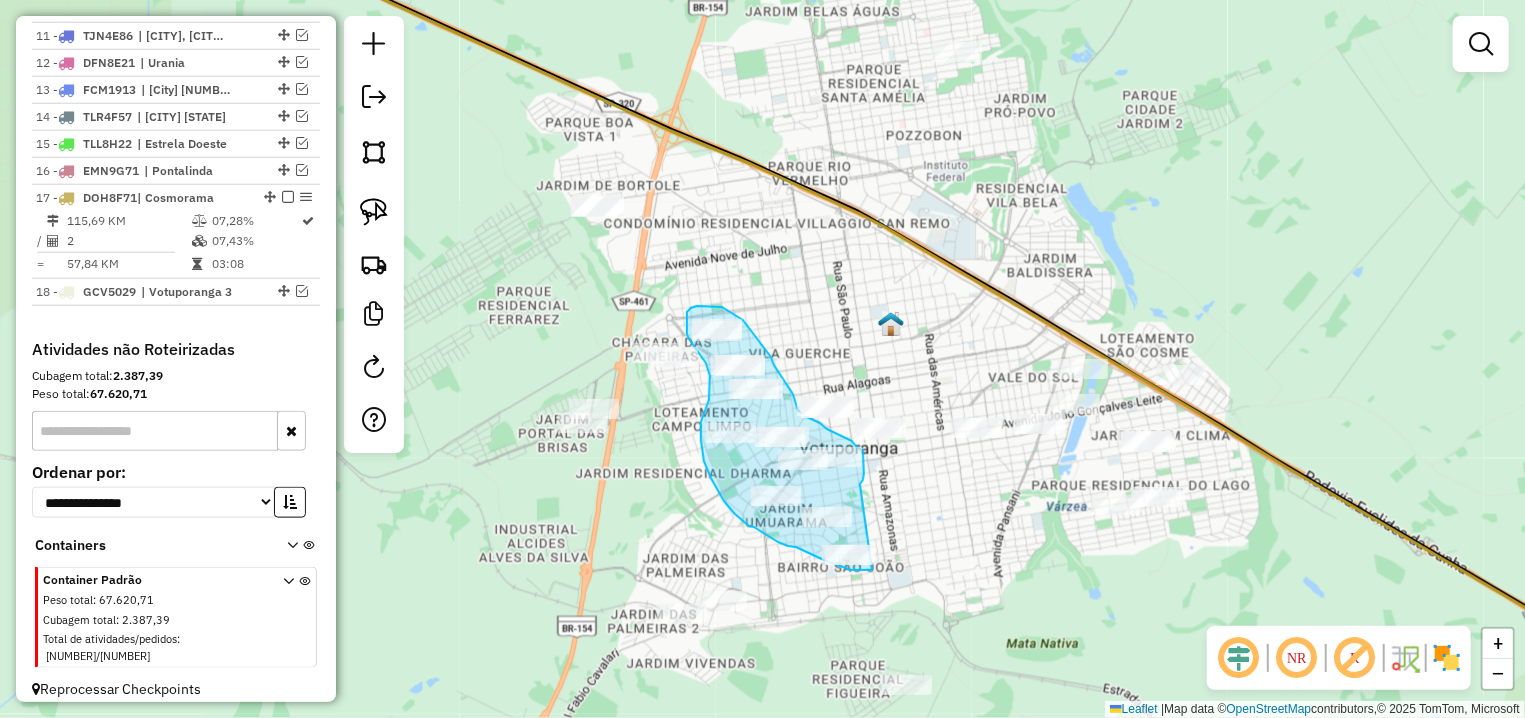 drag, startPoint x: 863, startPoint y: 480, endPoint x: 872, endPoint y: 570, distance: 90.44888 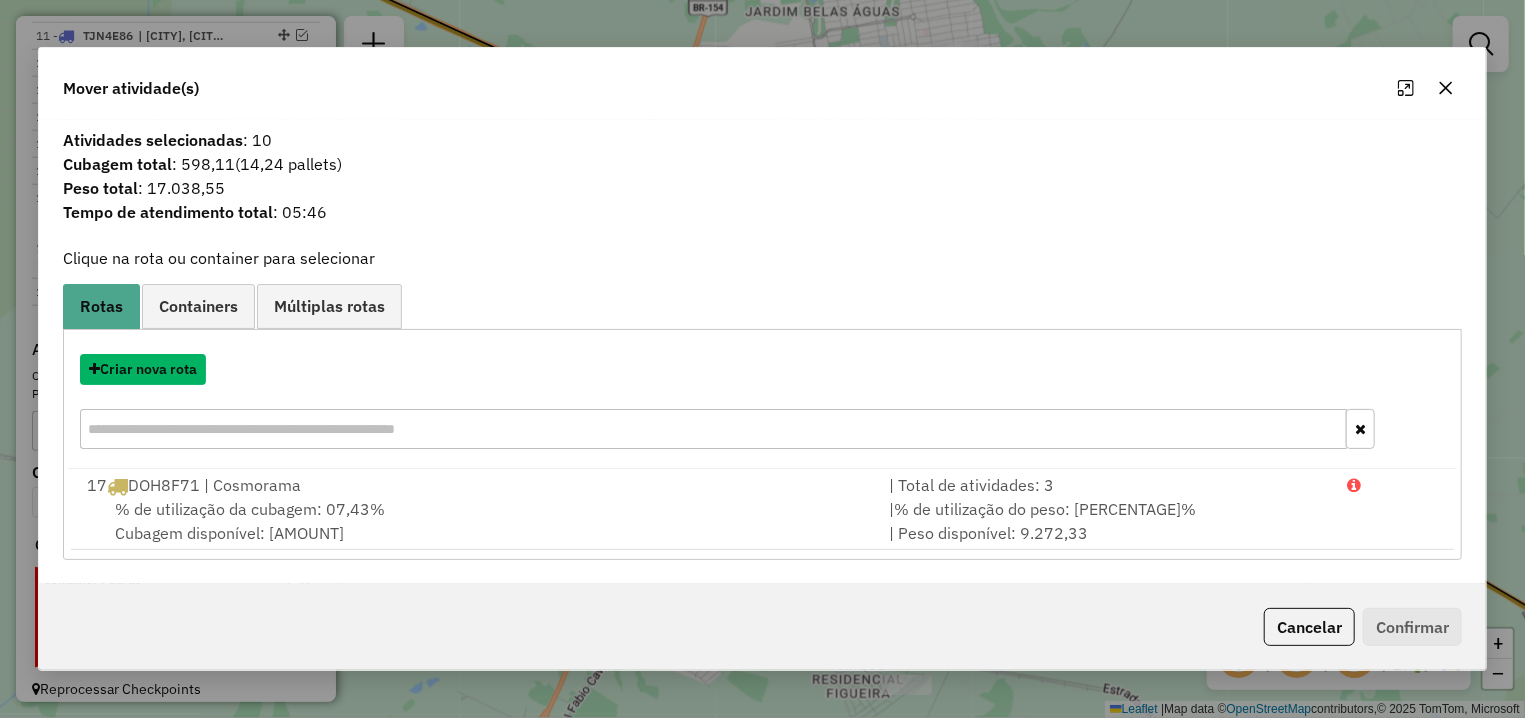click on "Criar nova rota" at bounding box center [143, 369] 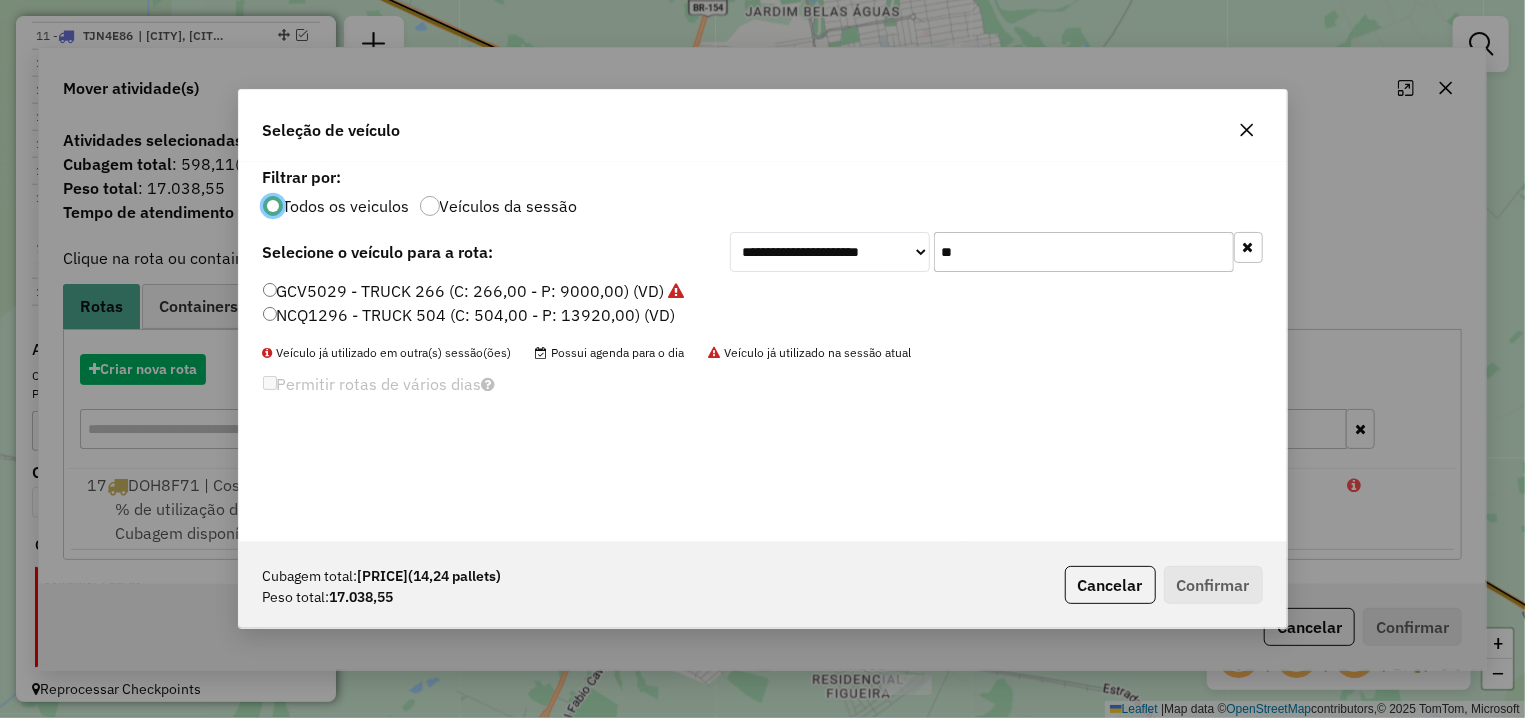 scroll, scrollTop: 11, scrollLeft: 6, axis: both 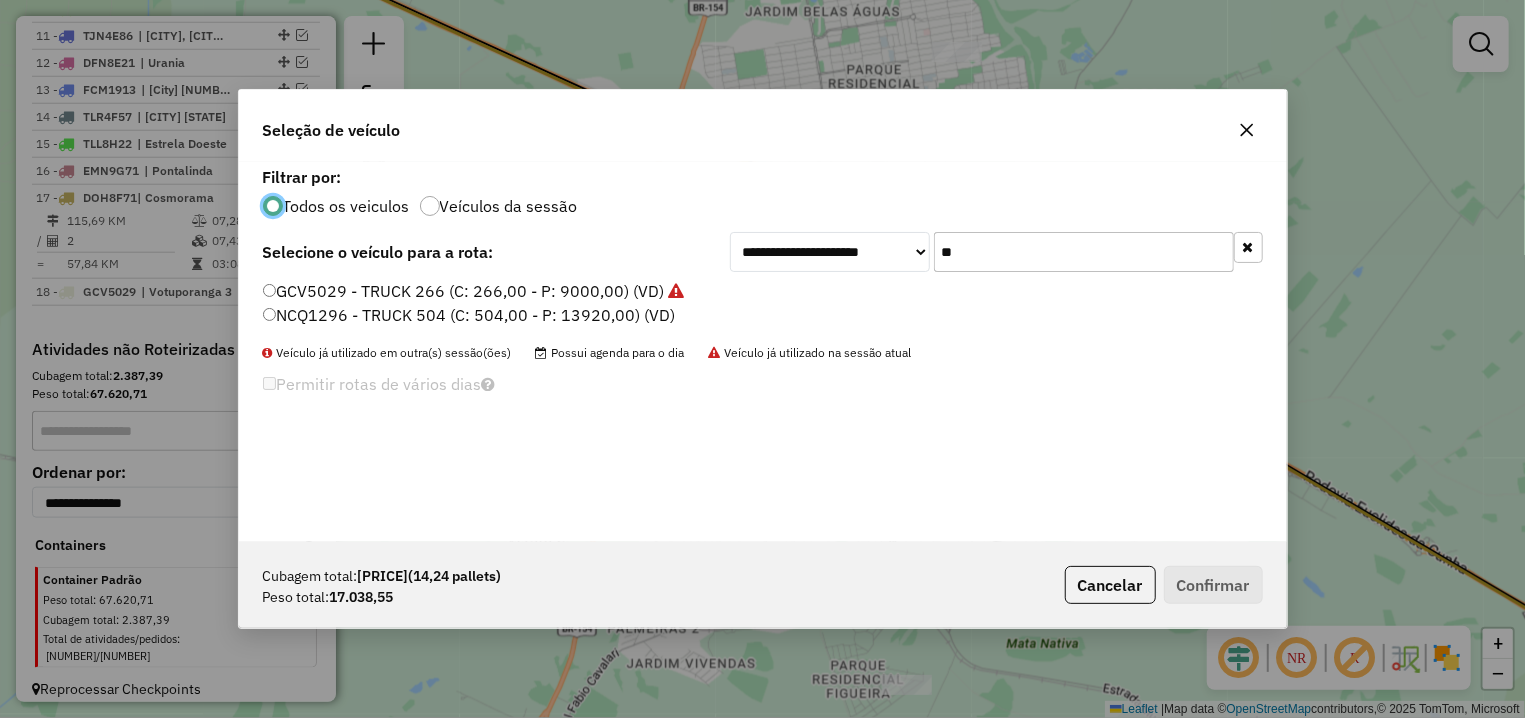 drag, startPoint x: 988, startPoint y: 246, endPoint x: 899, endPoint y: 247, distance: 89.005615 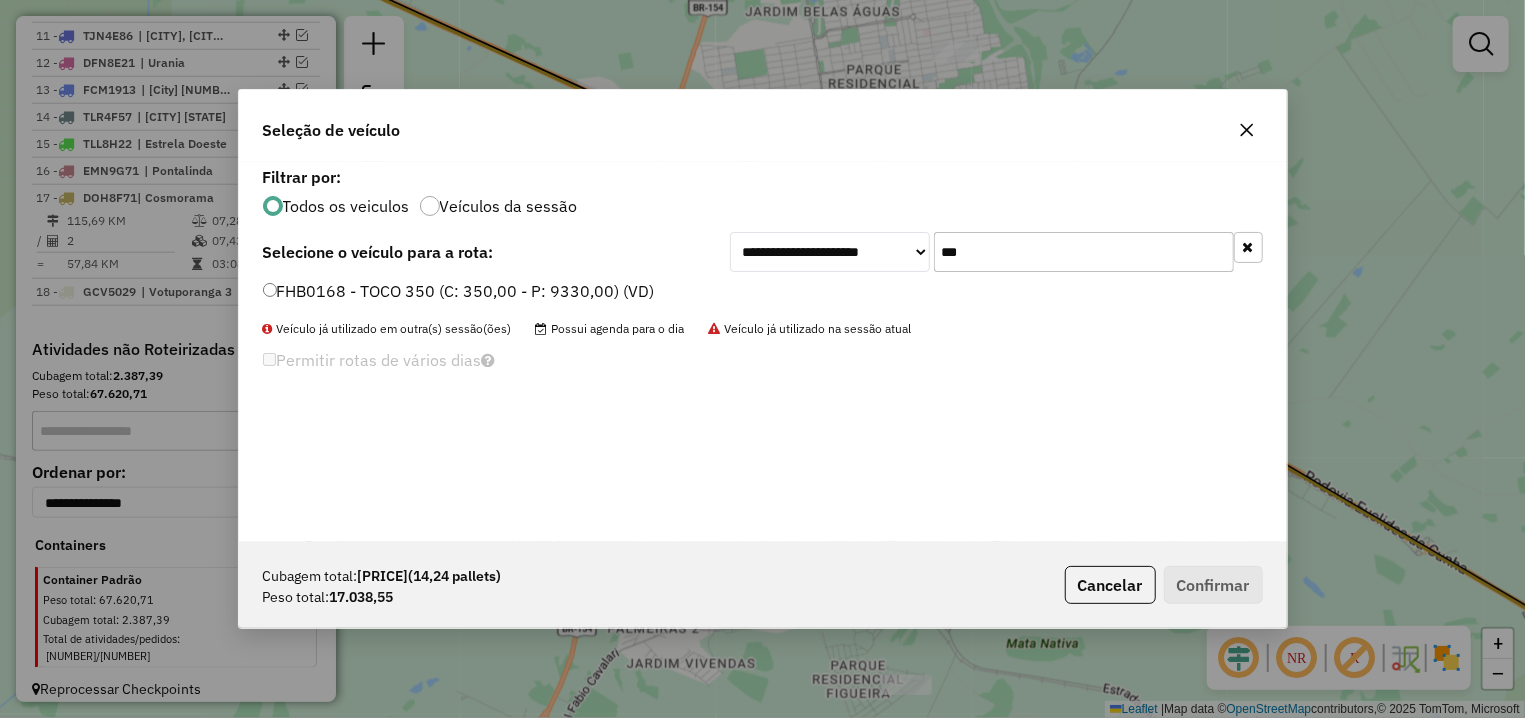 type on "***" 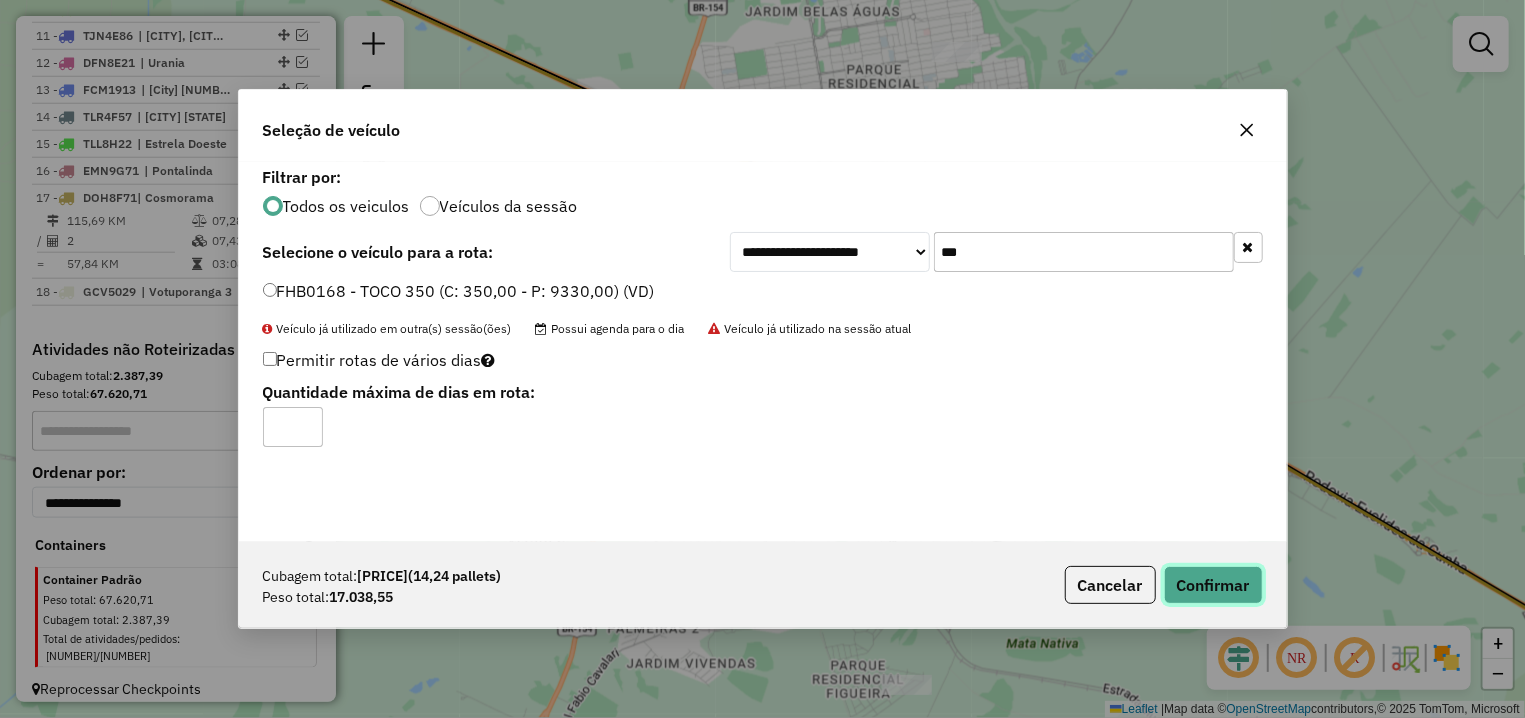 click on "Confirmar" 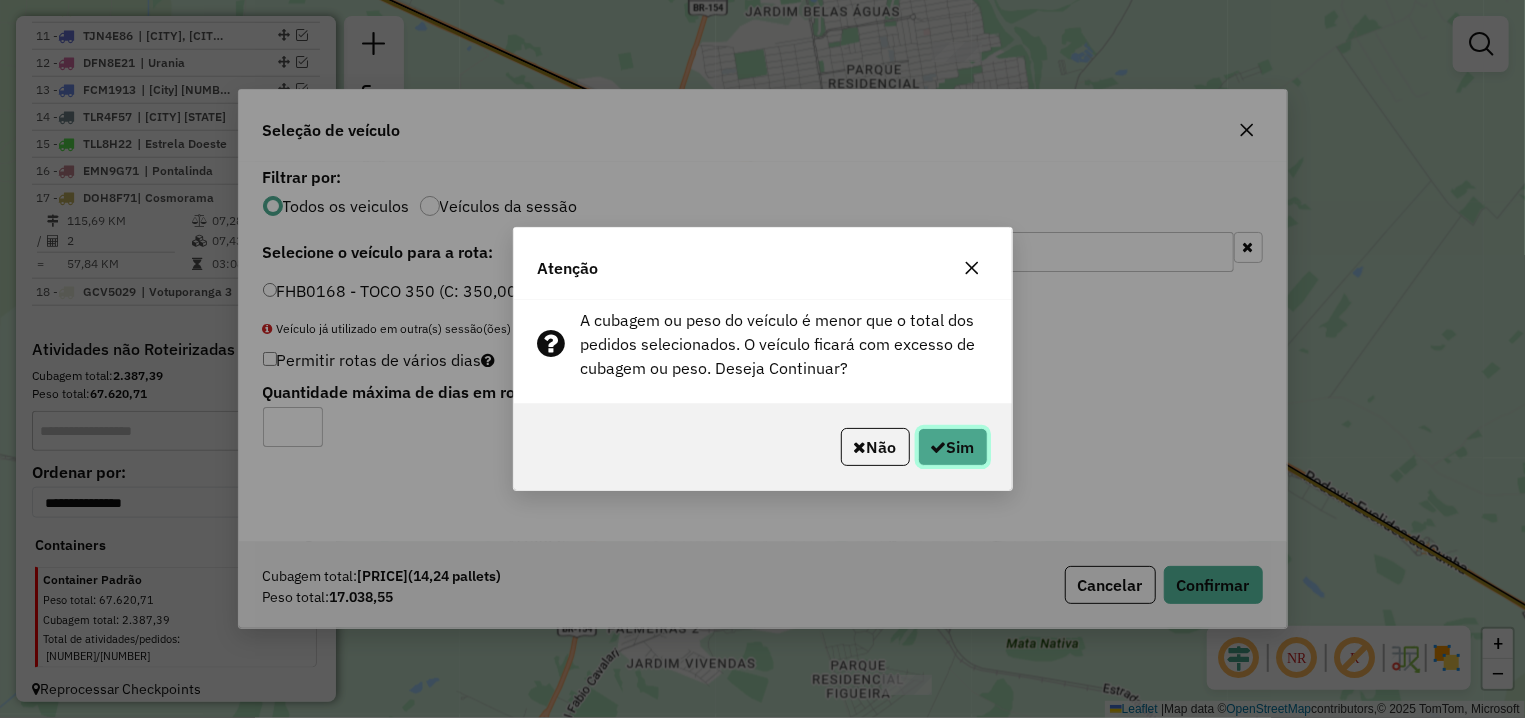 click on "Sim" 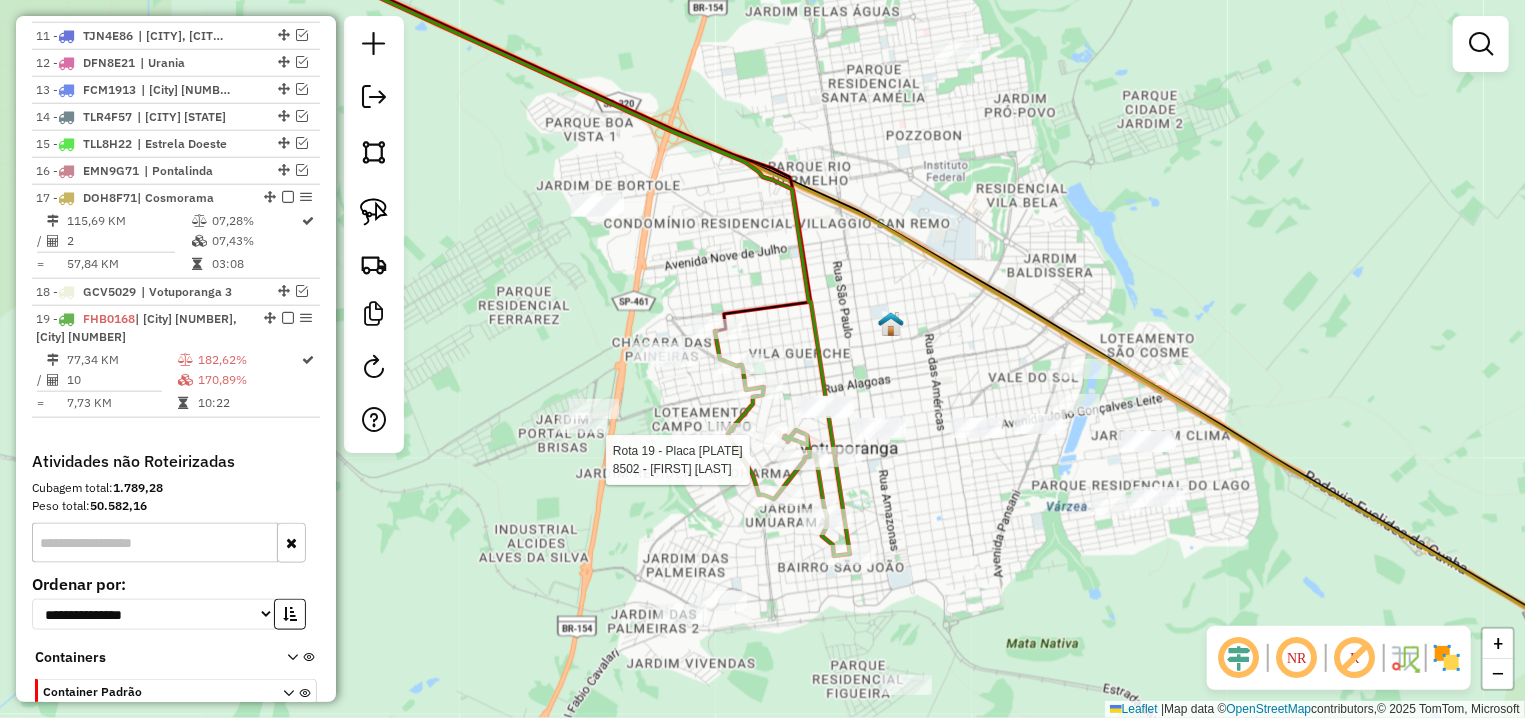 select on "**********" 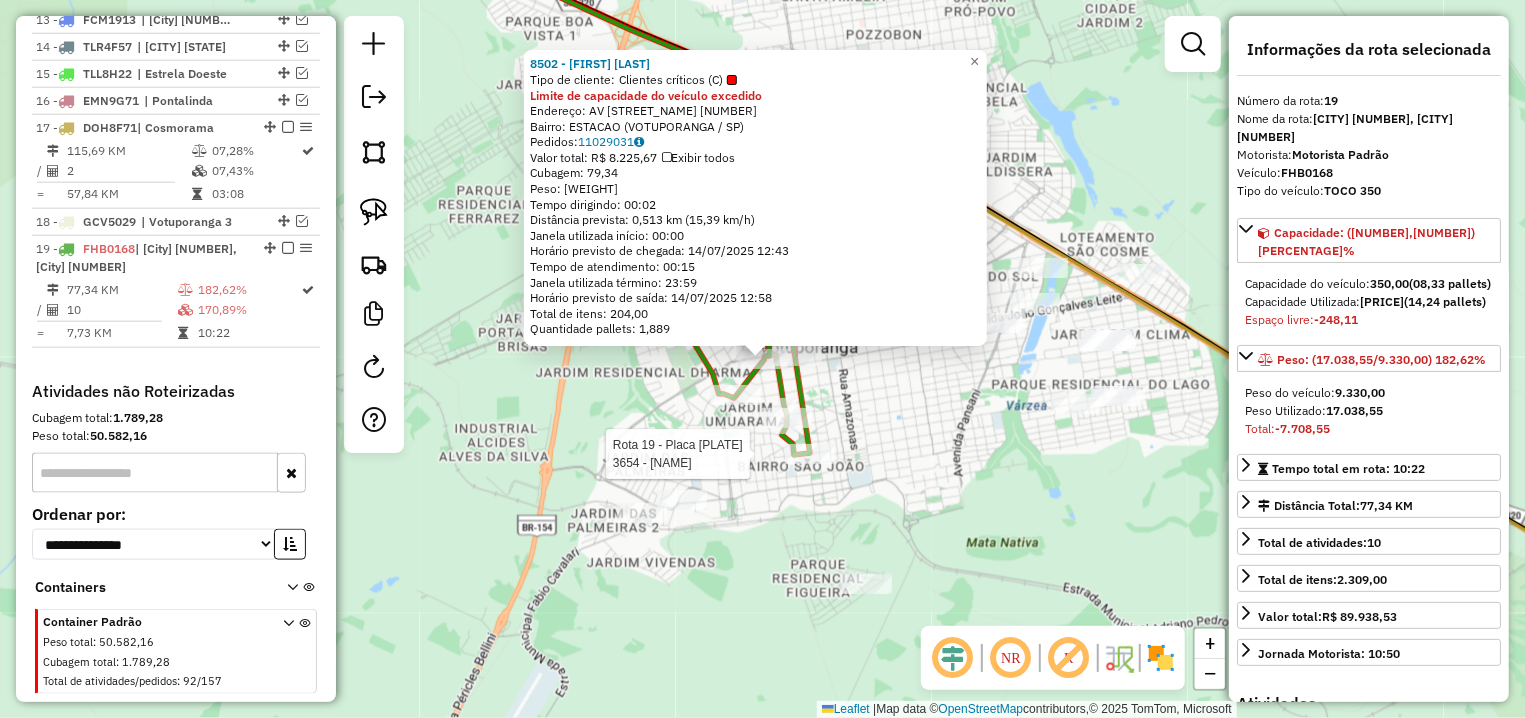 scroll, scrollTop: 1174, scrollLeft: 0, axis: vertical 